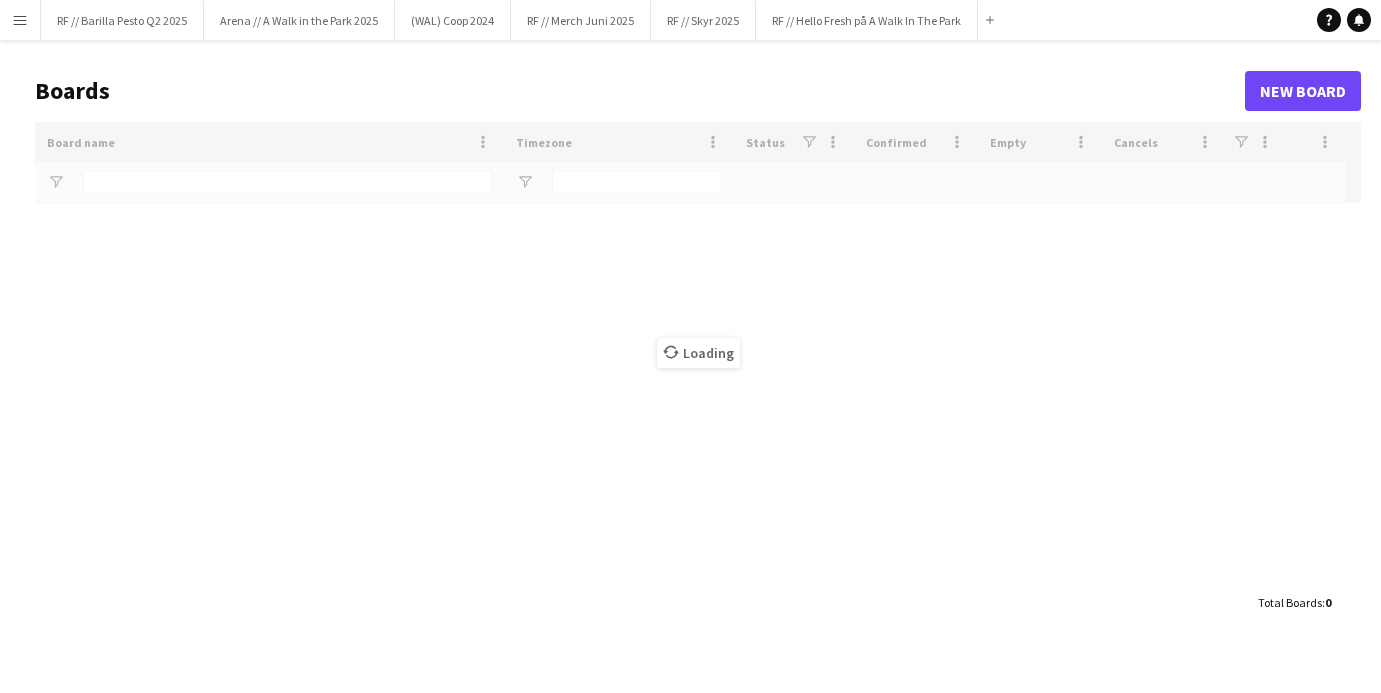 scroll, scrollTop: 0, scrollLeft: 0, axis: both 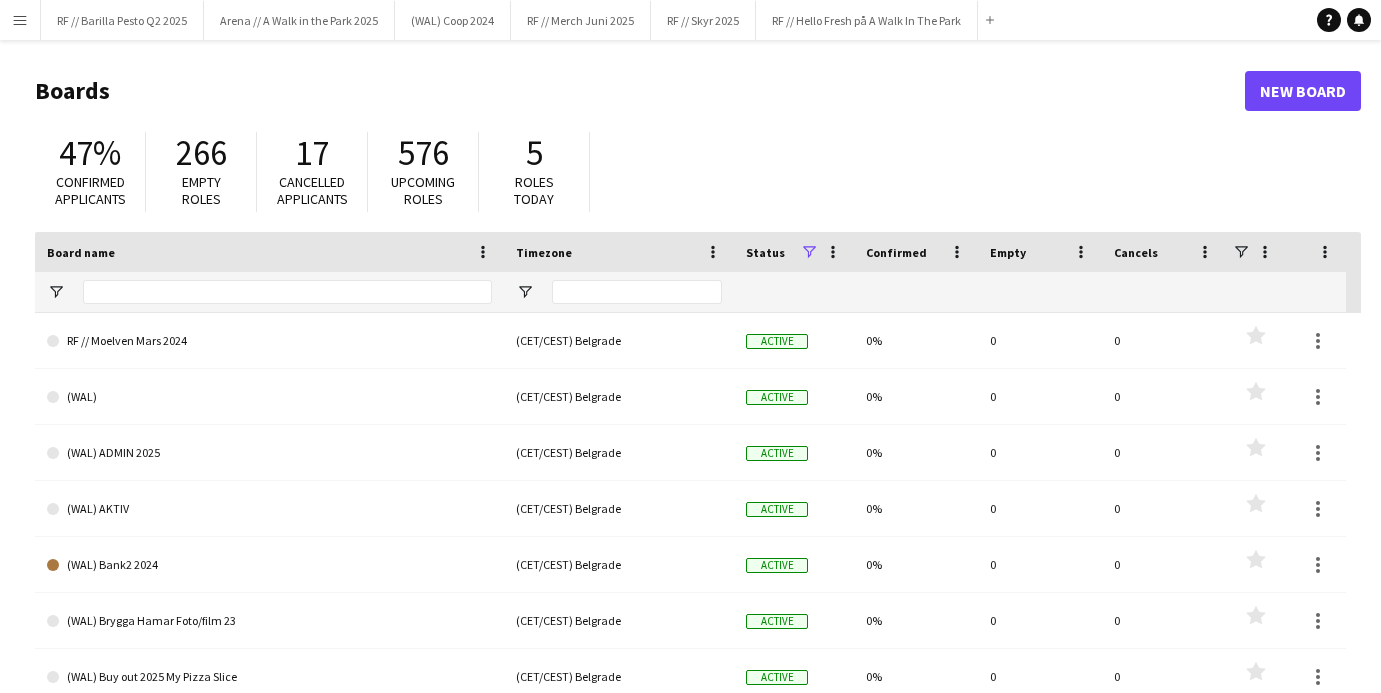 click on "Menu" at bounding box center (20, 20) 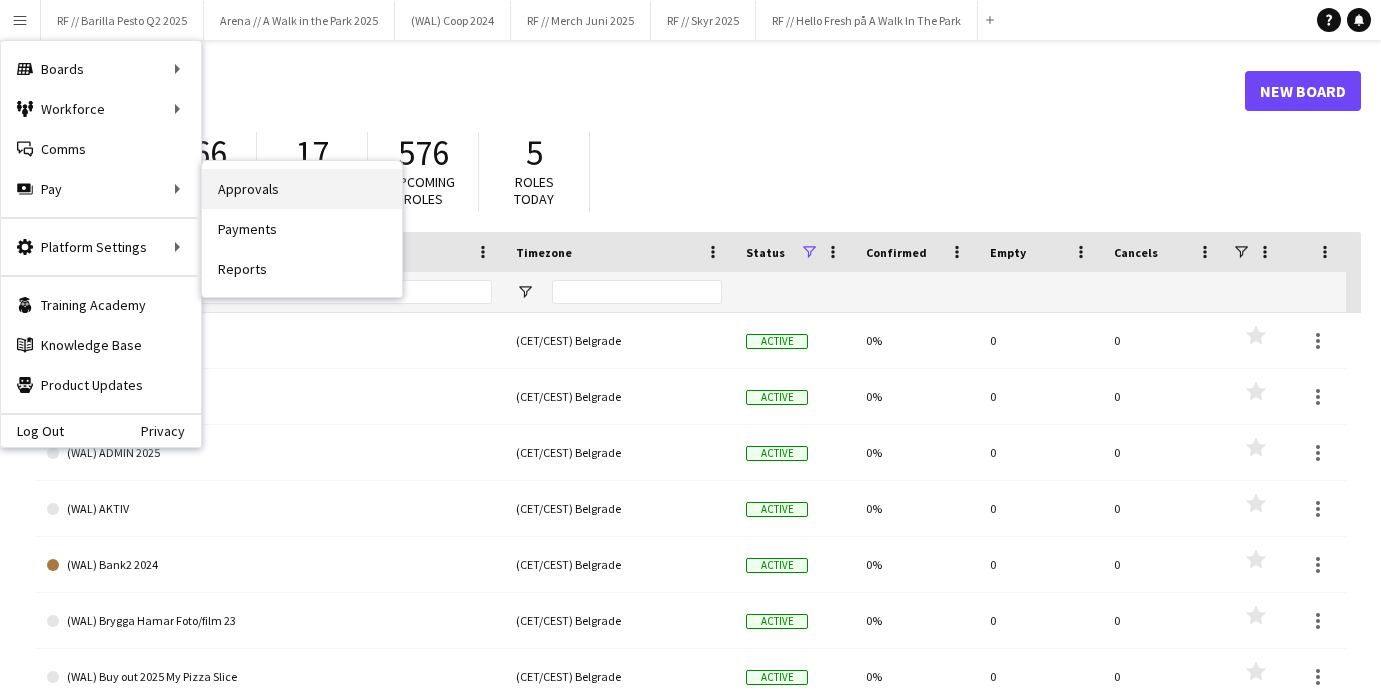 click on "Approvals" at bounding box center [302, 189] 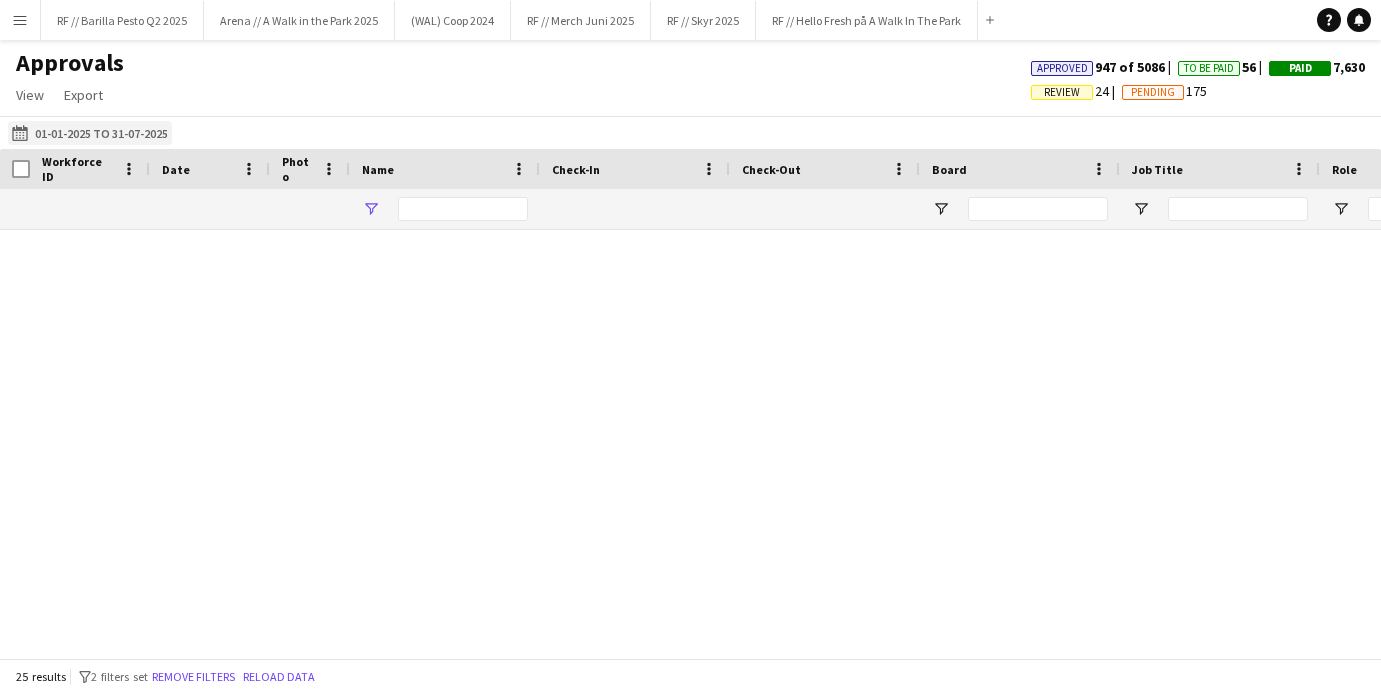 type on "********" 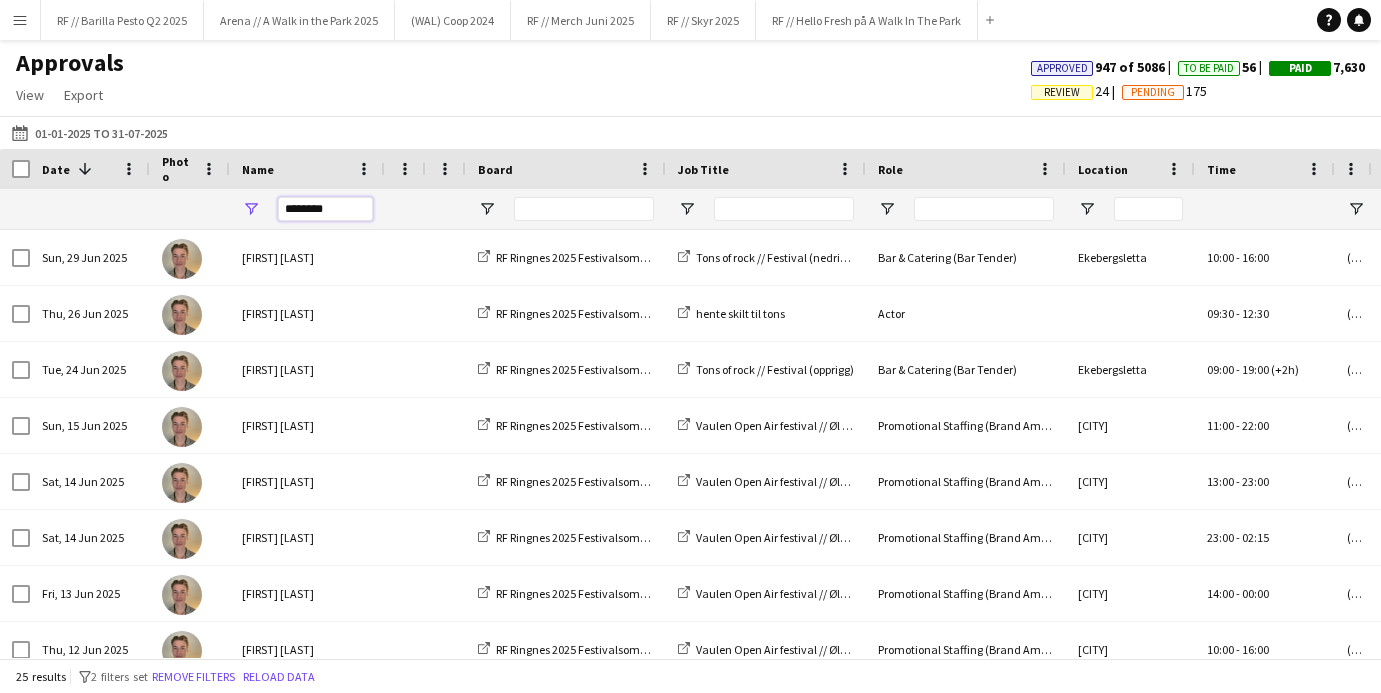 click on "********" at bounding box center (325, 209) 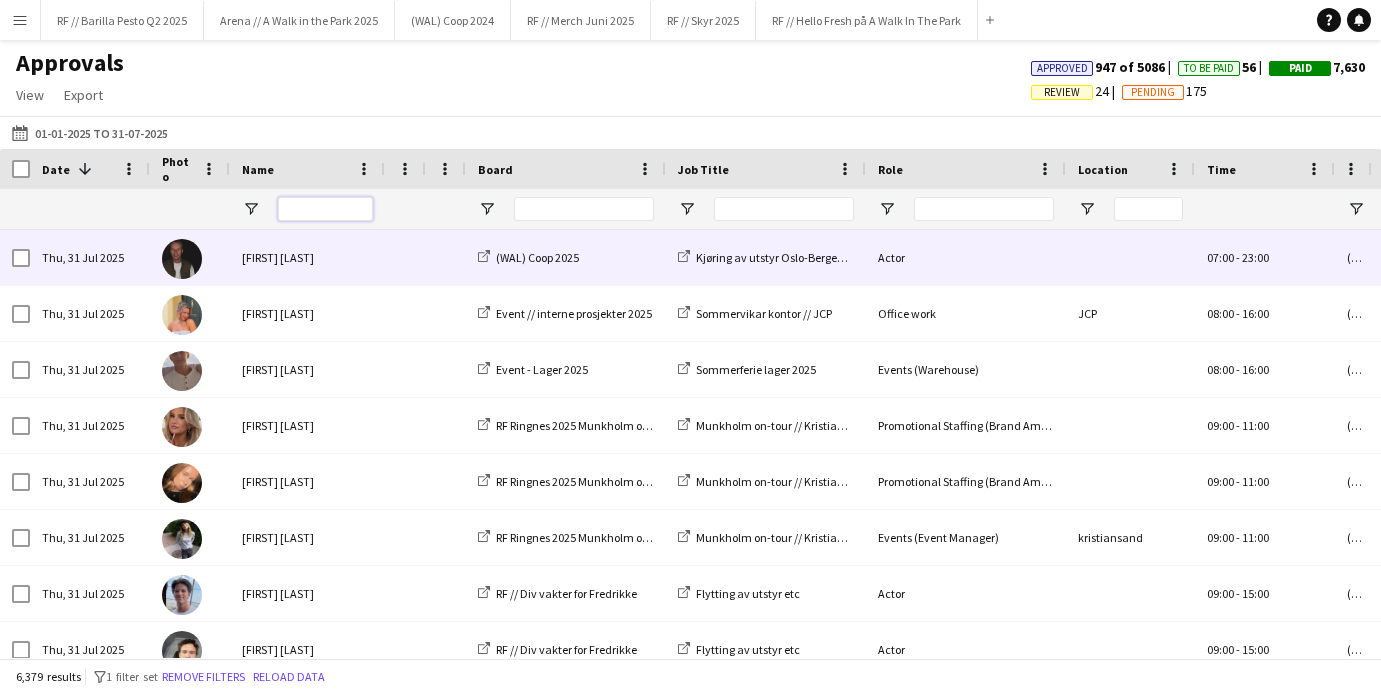 scroll, scrollTop: 0, scrollLeft: 545, axis: horizontal 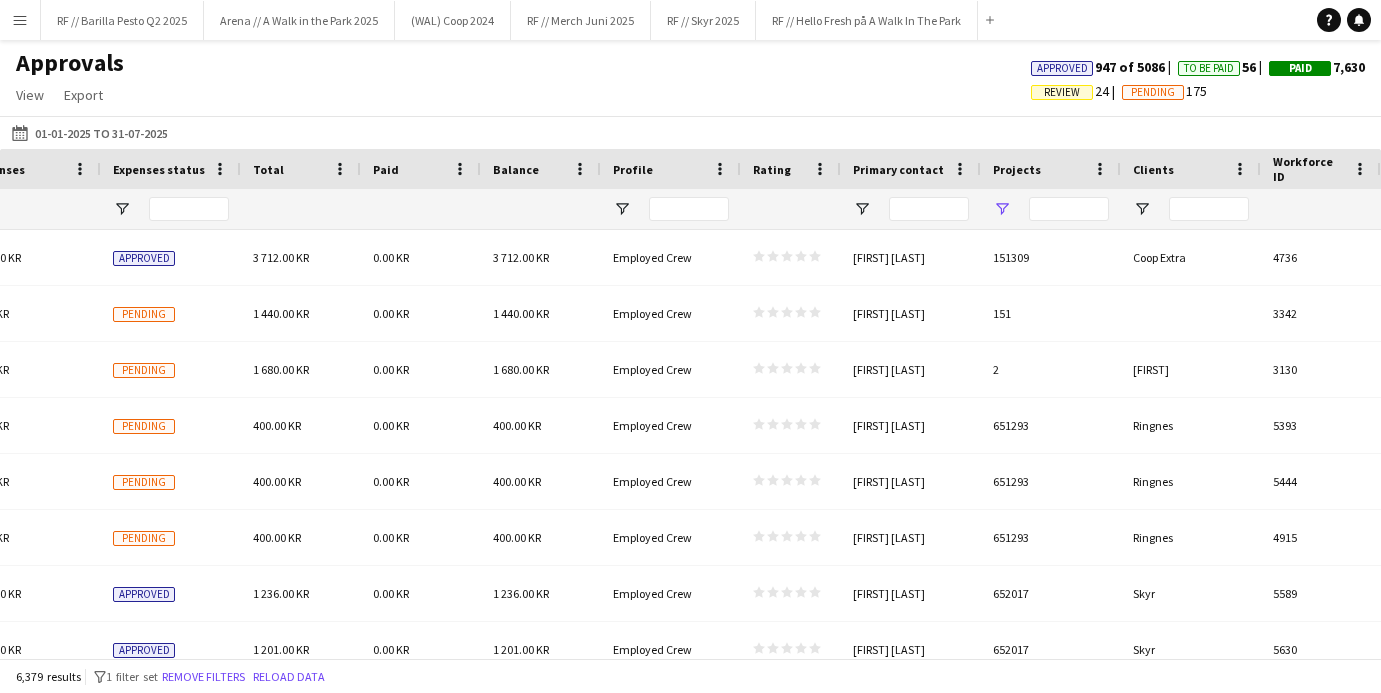 type 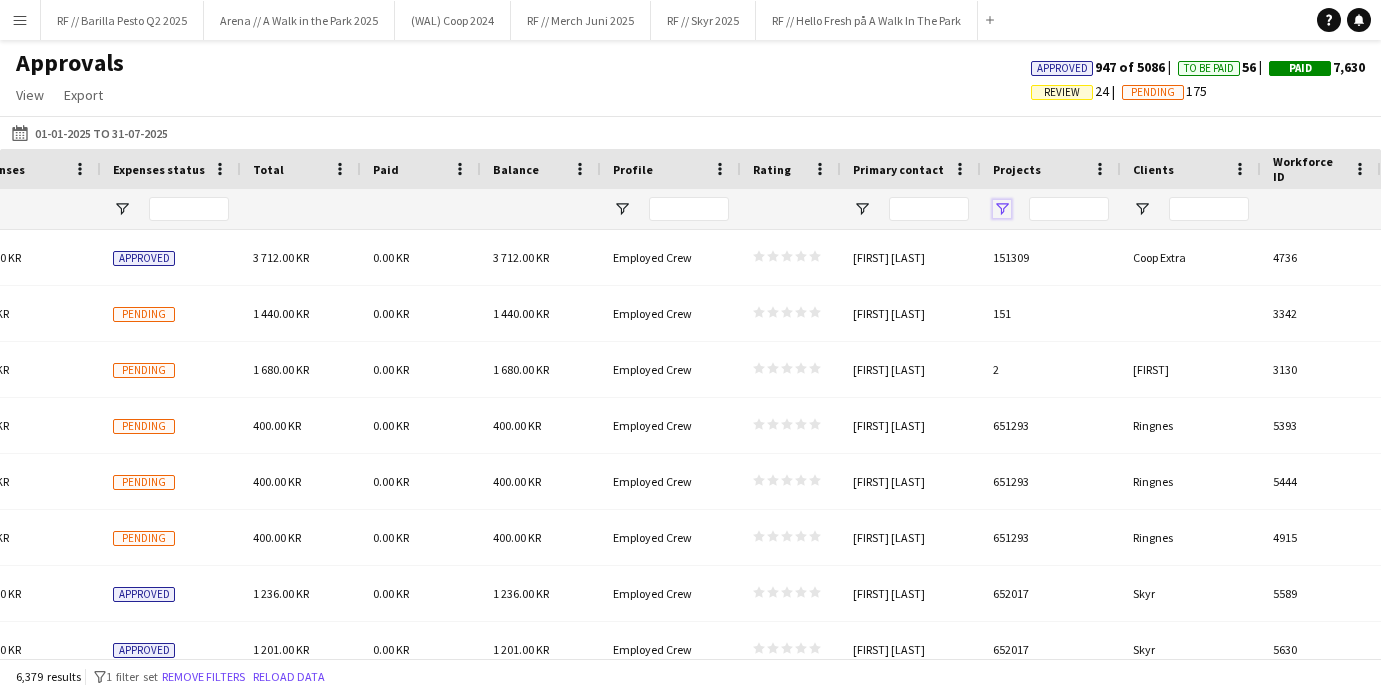 click at bounding box center (1002, 209) 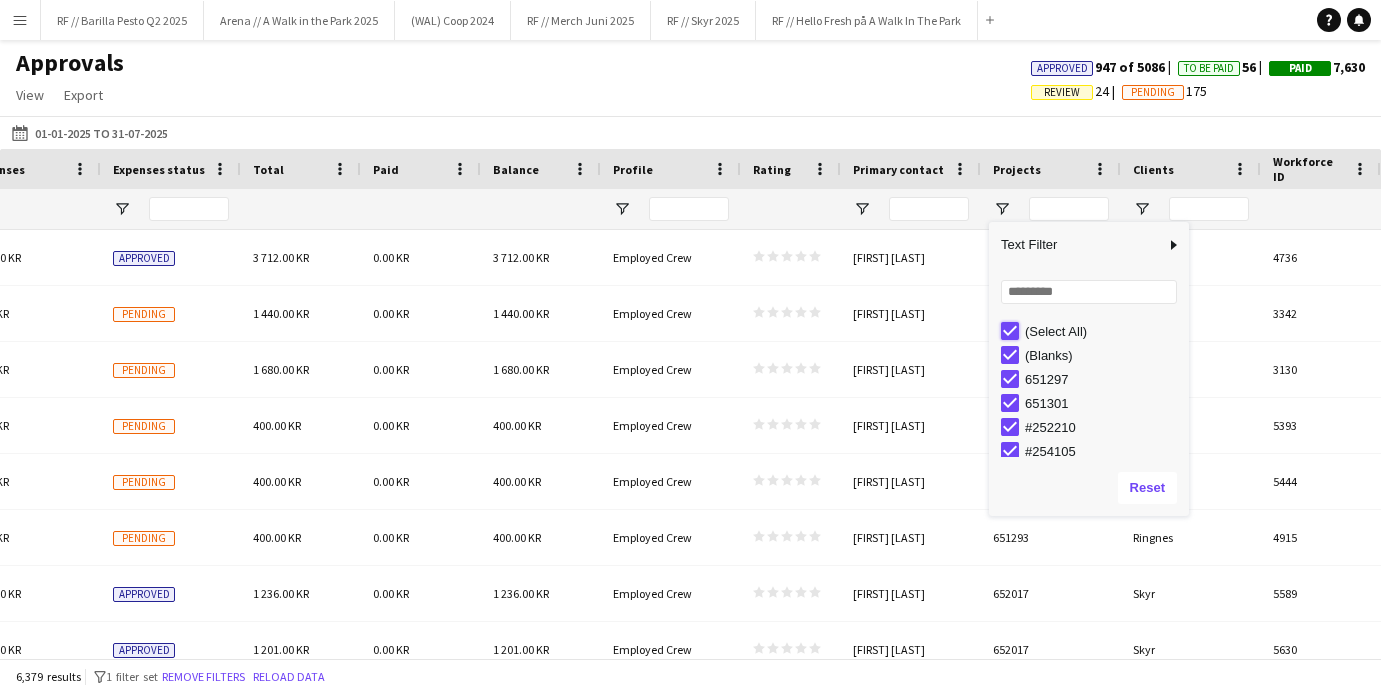 type on "***" 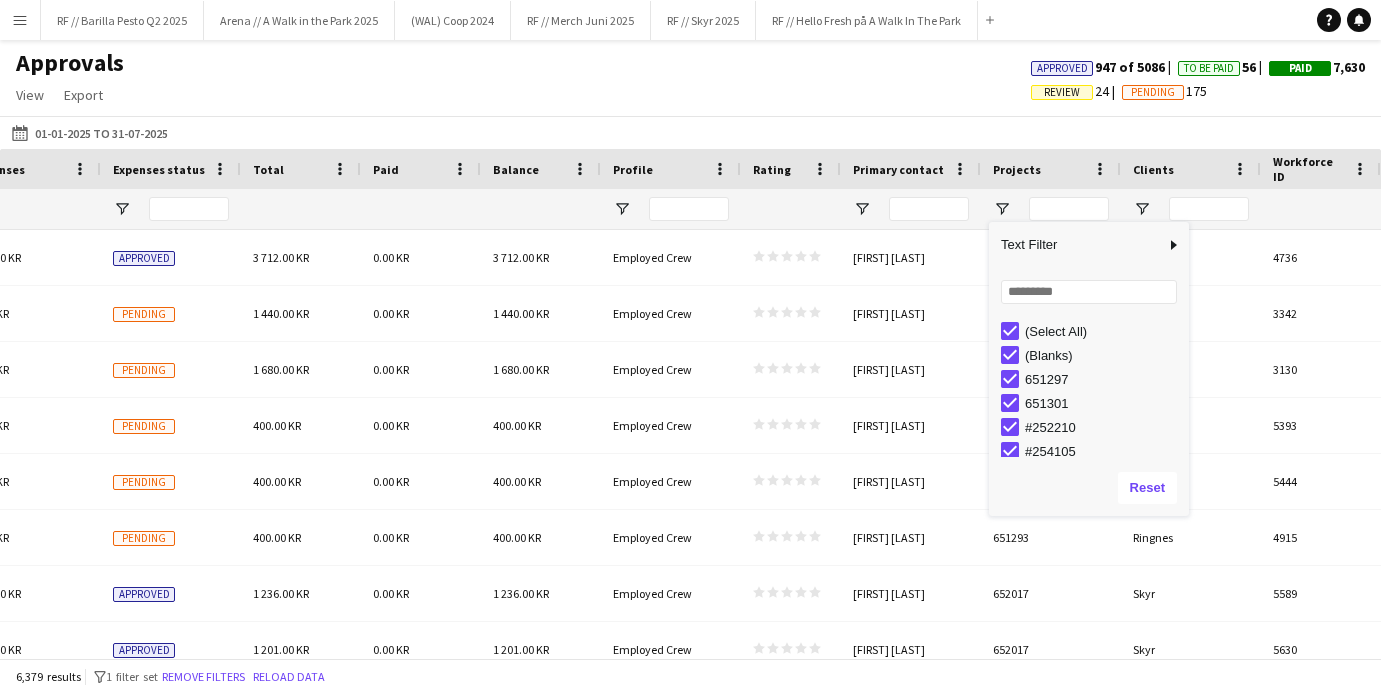 type on "***" 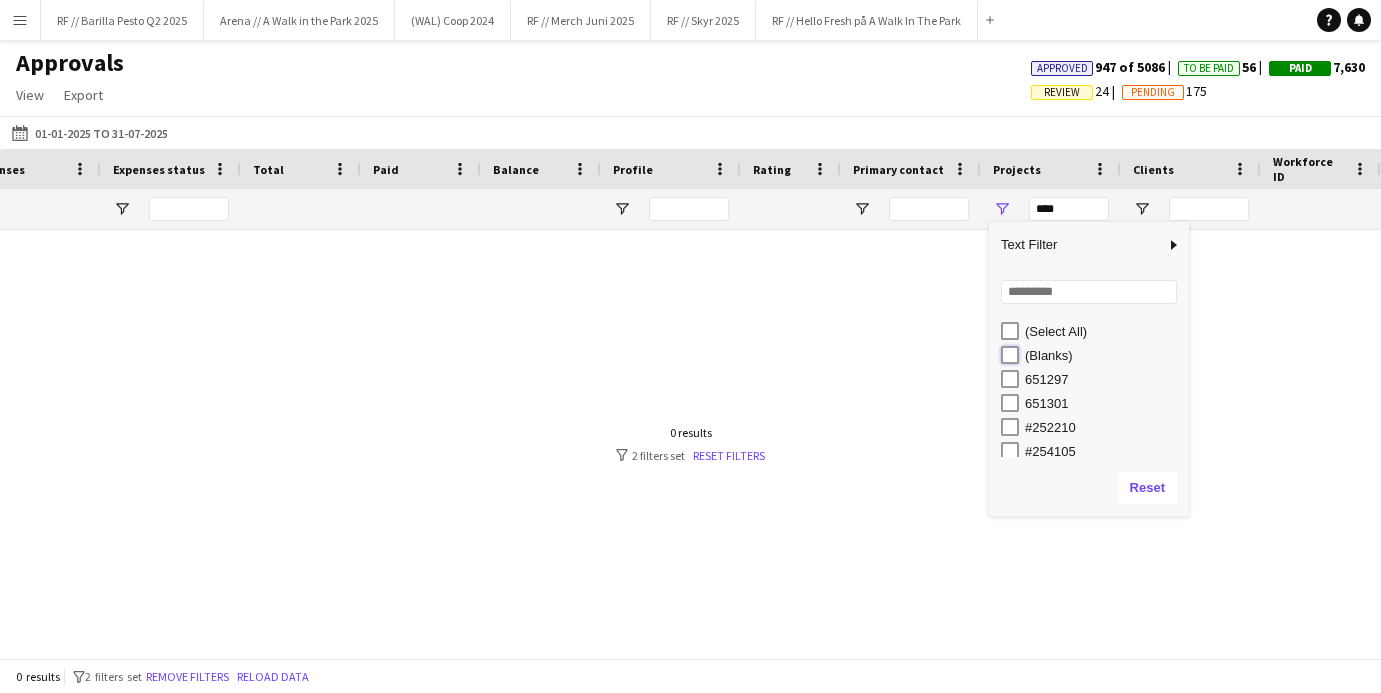 type on "**********" 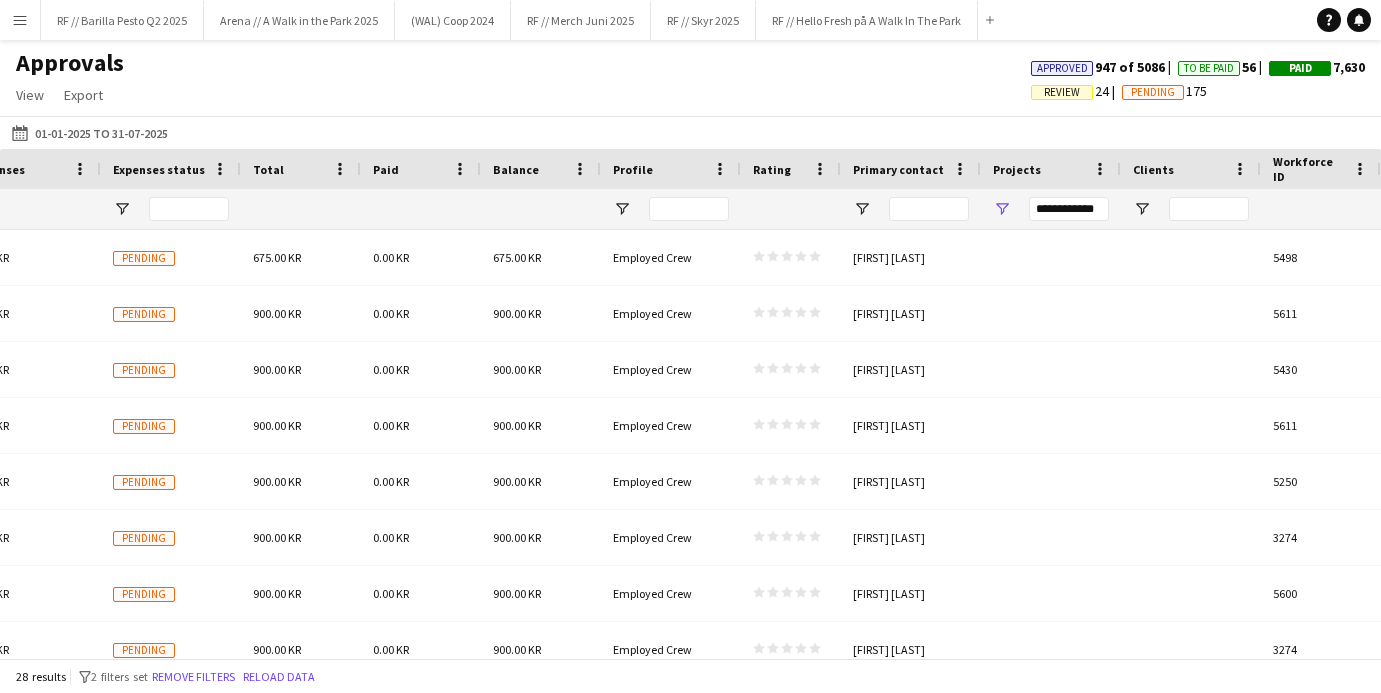 click on "Approvals   View  Customise view Customise filters Reset Filters Reset View Reset All  Export  Export as XLSX Export as CSV Export as PDF Approved  947 of 5086  To Be Paid  56  Paid  7,630   Review   24   Pending   175" 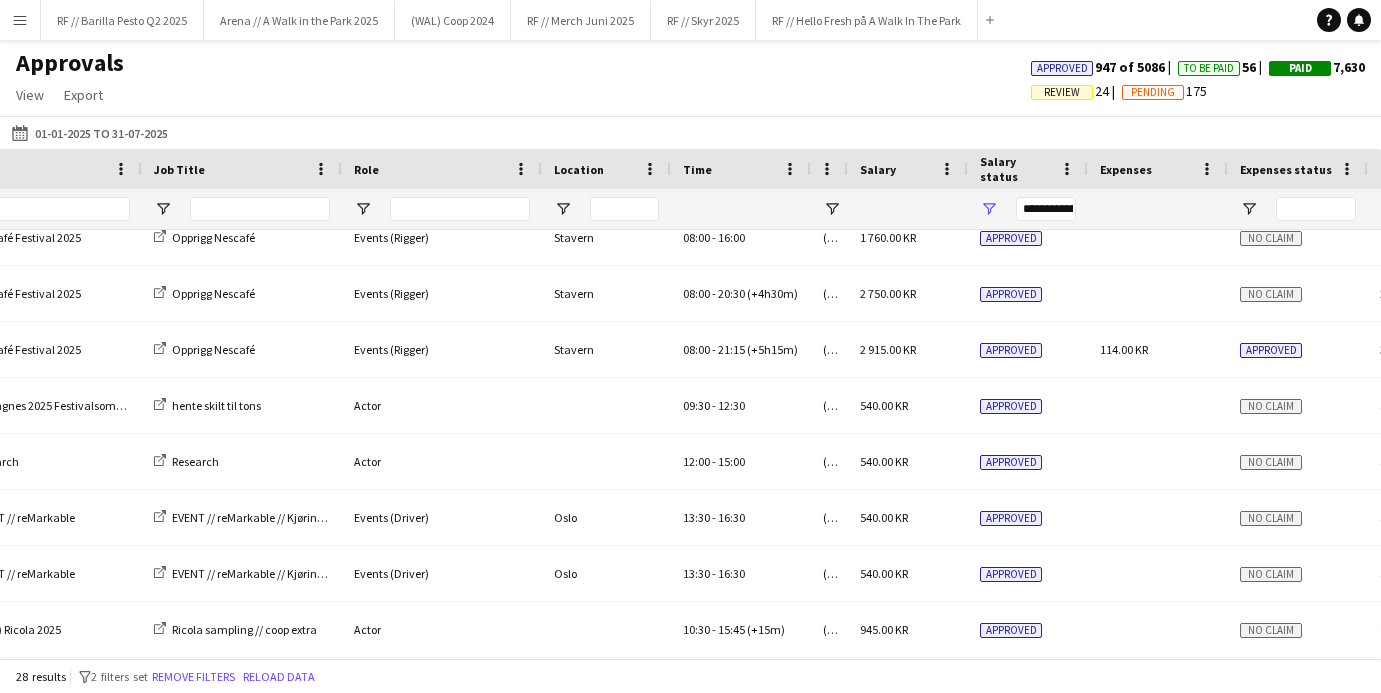 click on "**********" at bounding box center (1028, 209) 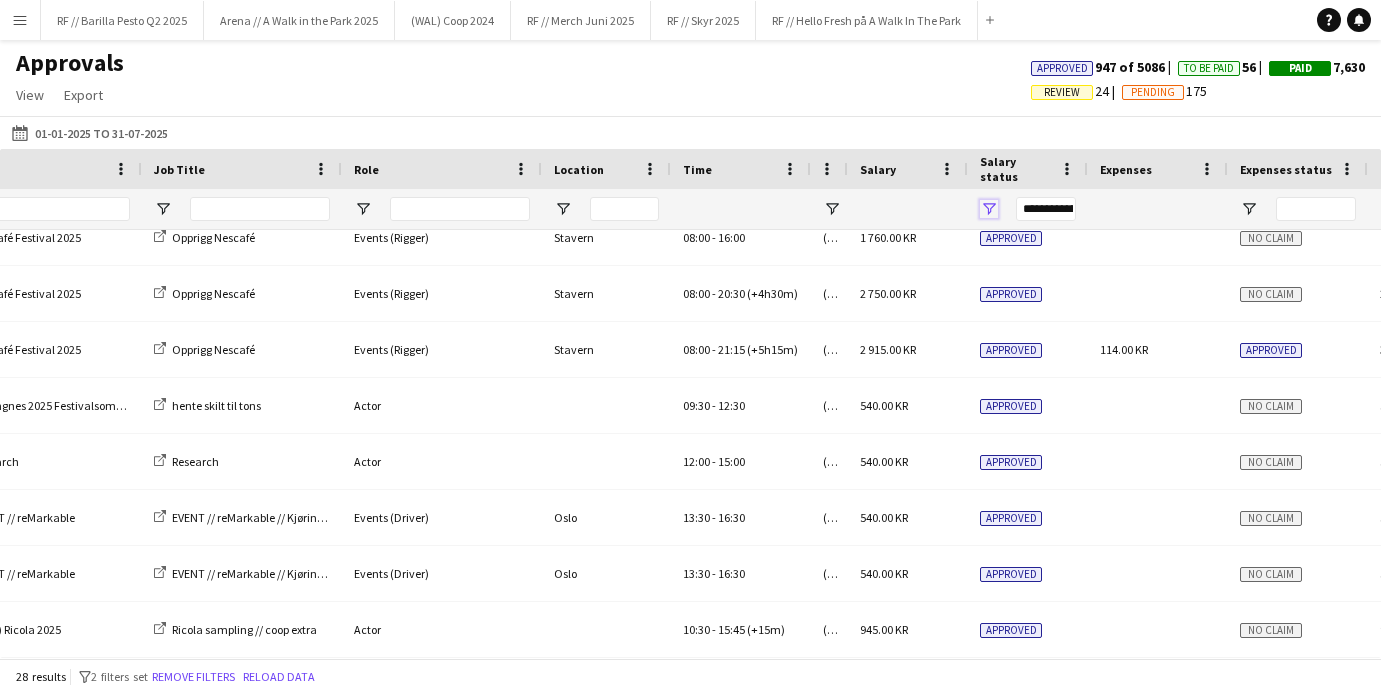 click at bounding box center [989, 209] 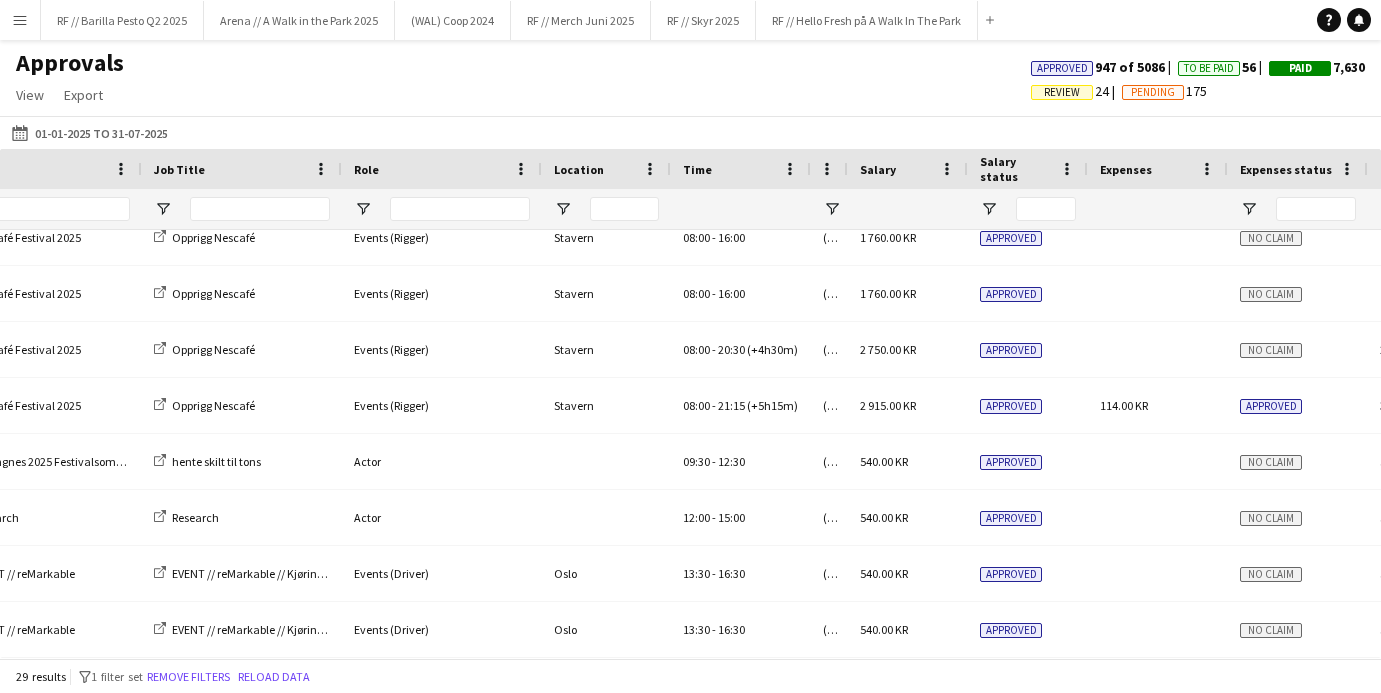 click on "Approvals   View  Customise view Customise filters Reset Filters Reset View Reset All  Export  Export as XLSX Export as CSV Export as PDF Approved  947 of 5086  To Be Paid  56  Paid  7,630   Review   24   Pending   175" 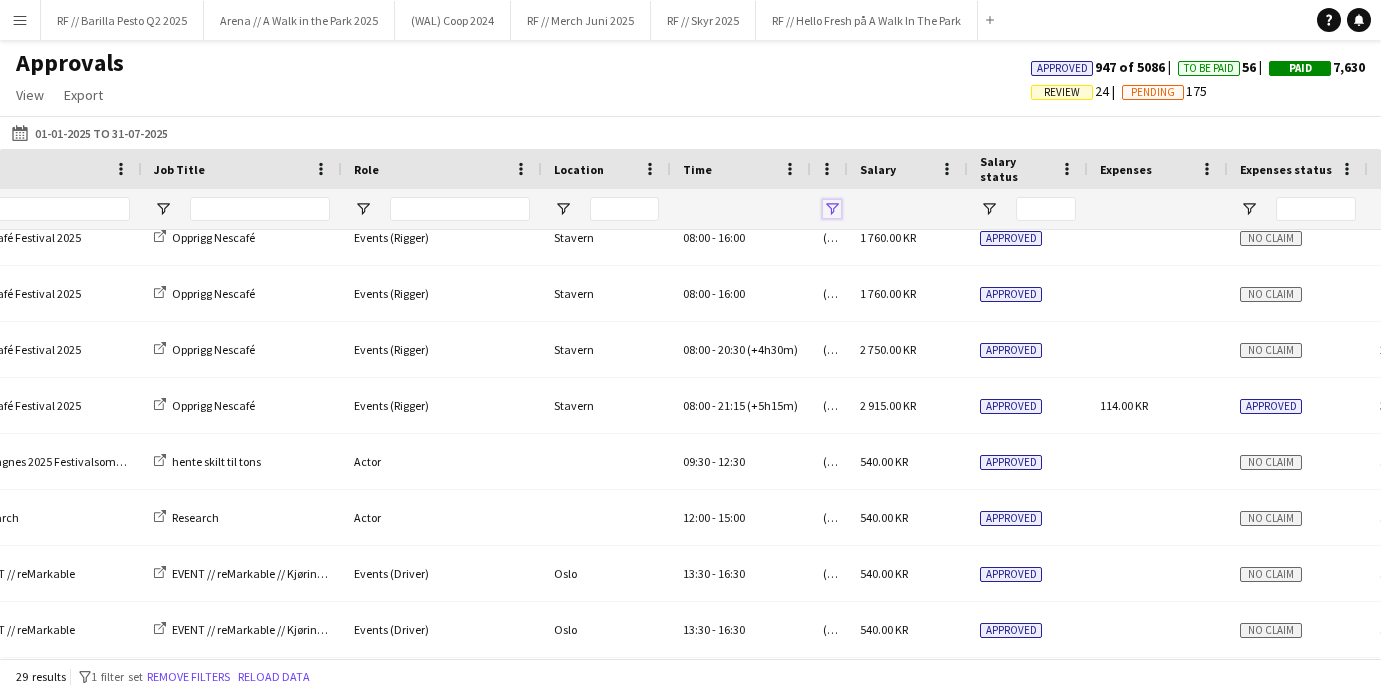 click at bounding box center (832, 209) 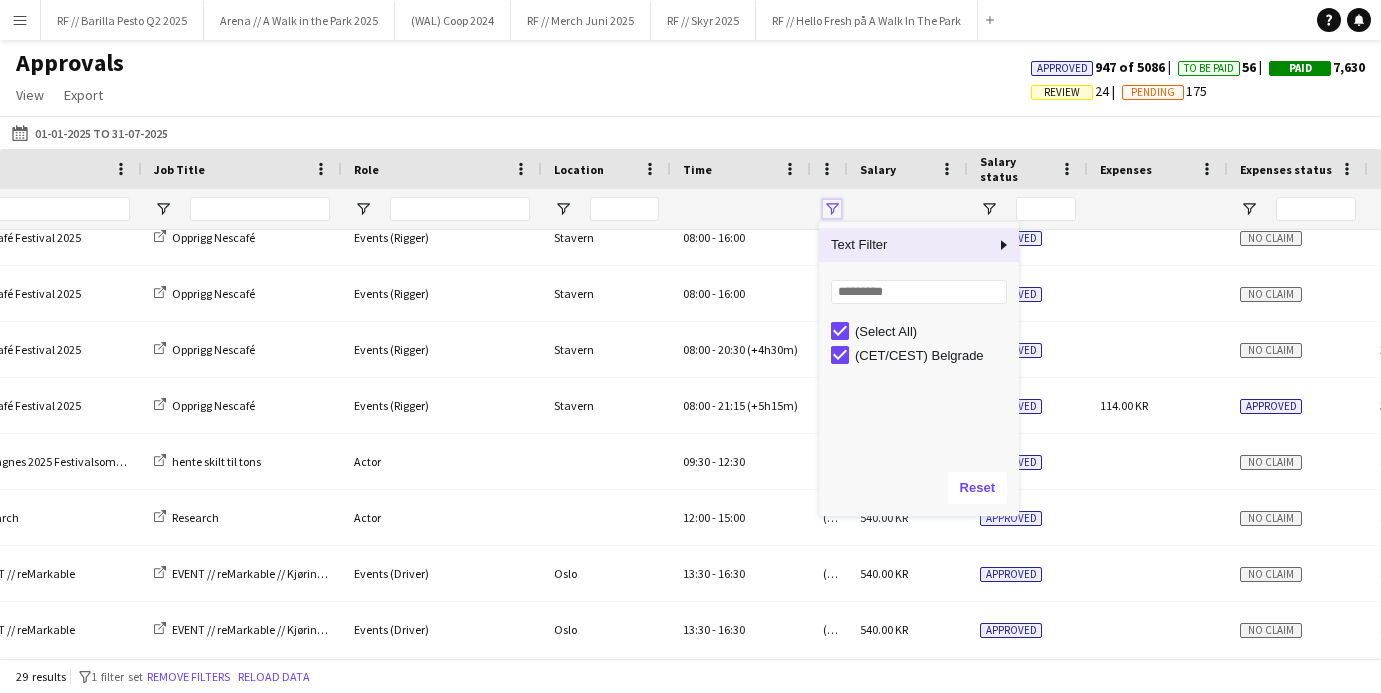 click at bounding box center [832, 209] 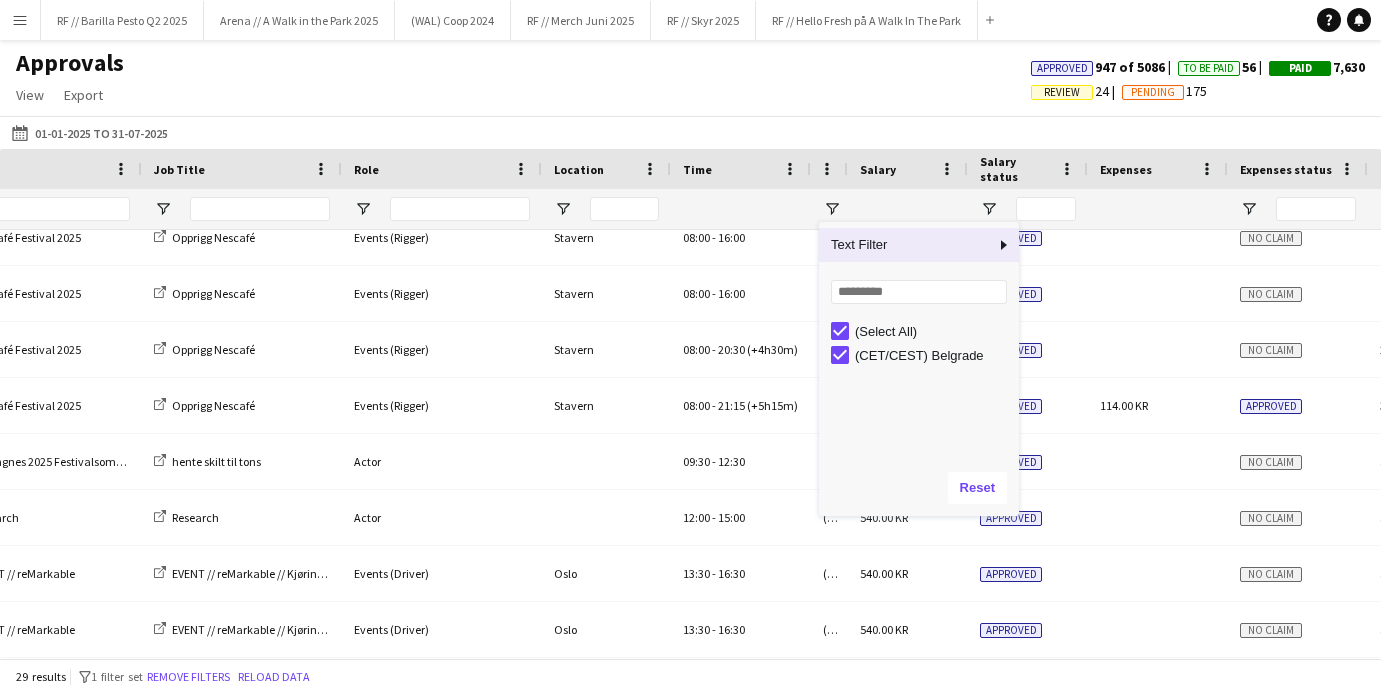 click at bounding box center [1028, 209] 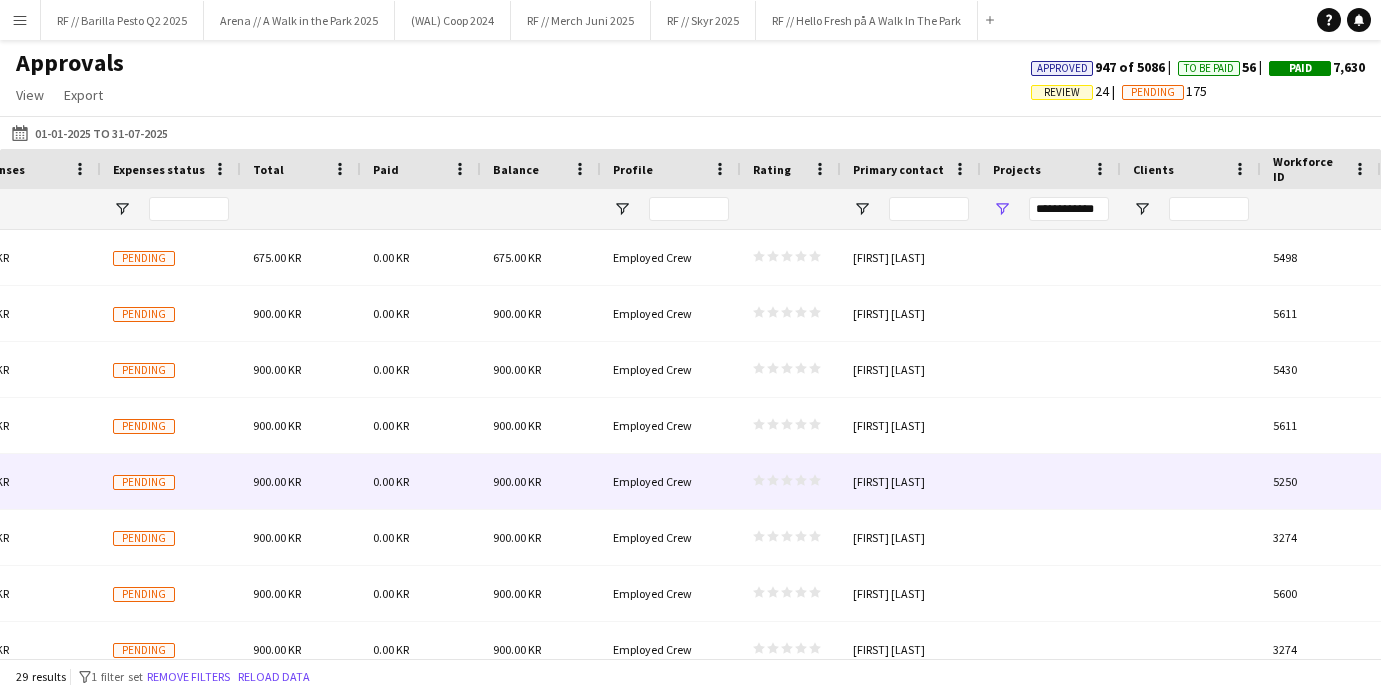 scroll, scrollTop: 0, scrollLeft: 1298, axis: horizontal 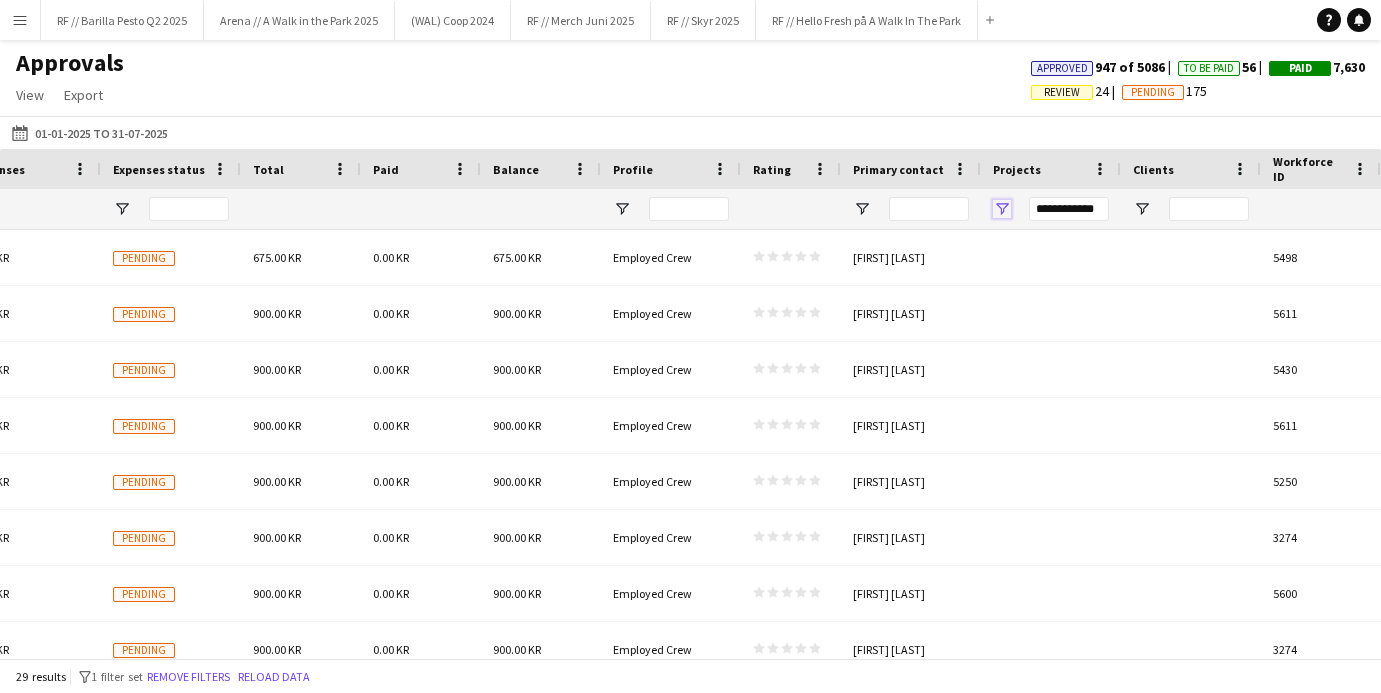 click at bounding box center [1002, 209] 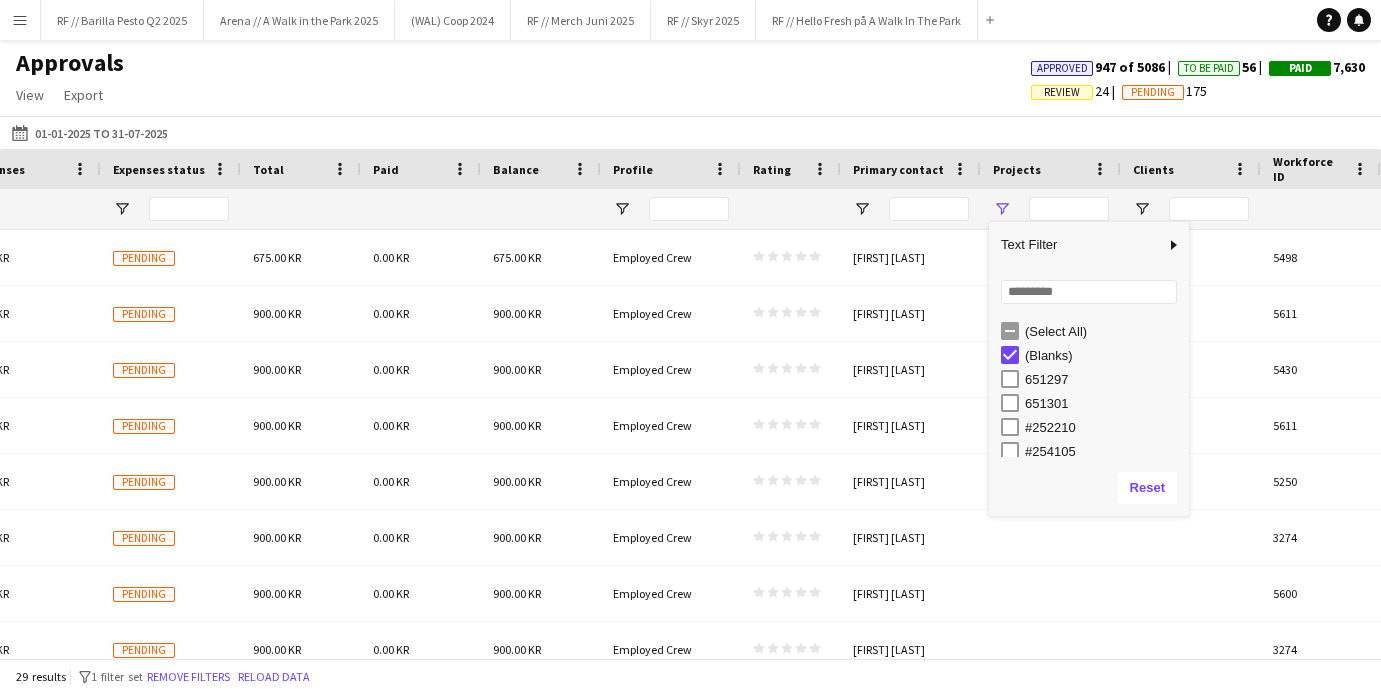 click on "Approvals   View  Customise view Customise filters Reset Filters Reset View Reset All  Export  Export as XLSX Export as CSV Export as PDF Approved  947 of 5086  To Be Paid  56  Paid  7,630   Review   24   Pending   175" 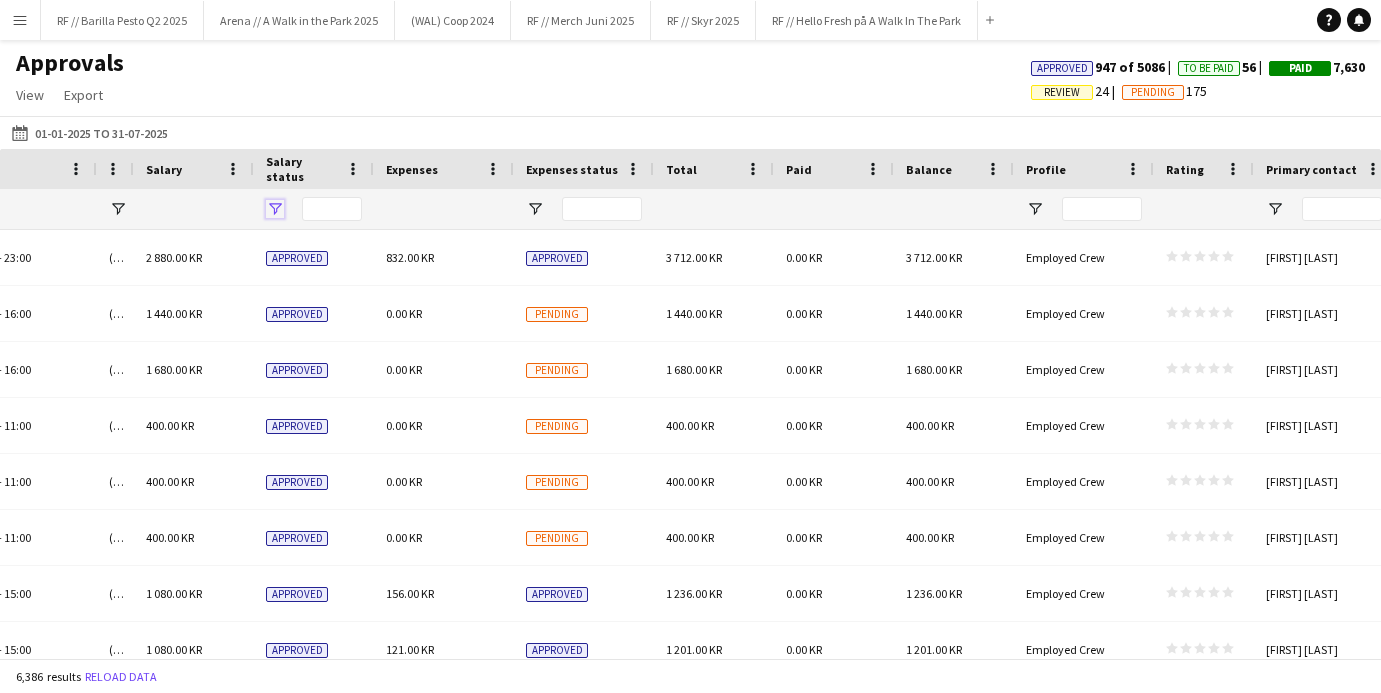 click at bounding box center [275, 209] 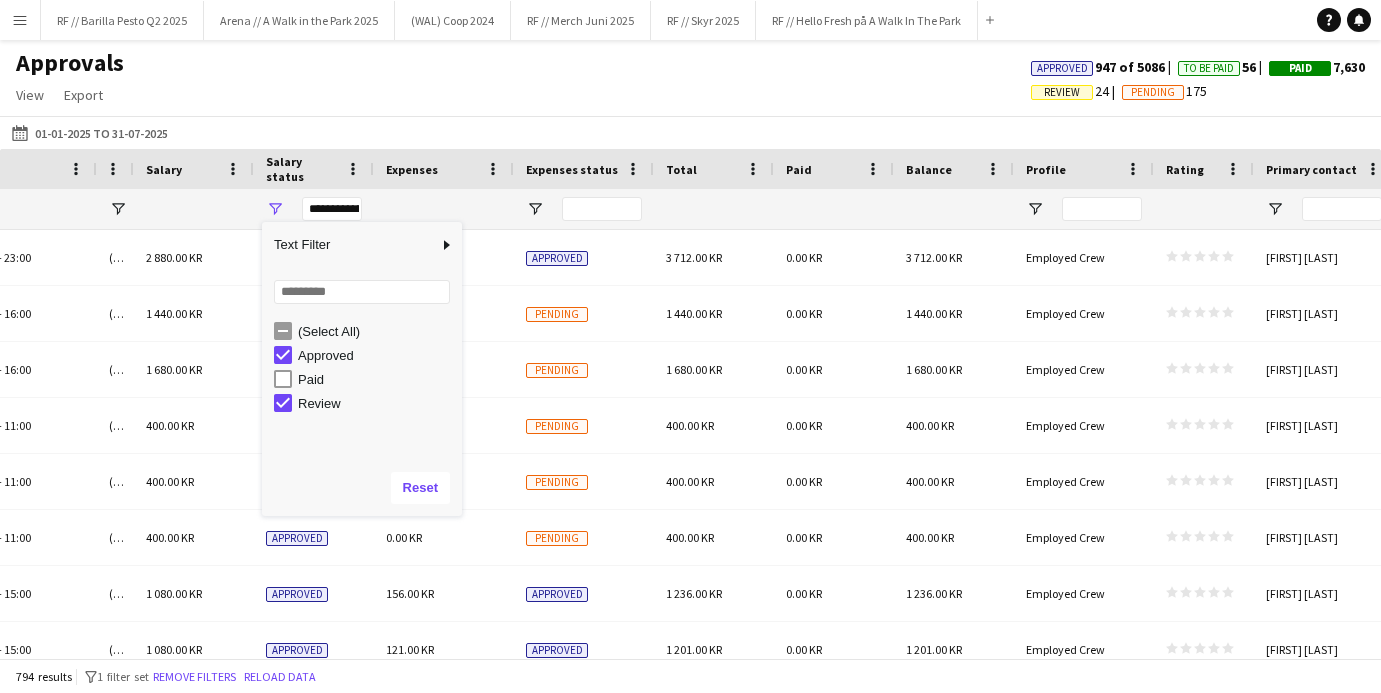 click on "01-01-2025 to 31-07-2025
01-01-2025 to 31-07-2025
Today   This Week   This Month   Yesterday   Last Week   Last Month  AUG 2025 AUG 2025 Monday M Tuesday T Wednesday W Thursday T Friday F Saturday S Sunday S  AUG   1   2   3   4   5   6   7   8   9   10   11   12   13   14   15   16   17   18   19   20   21   22   23   24   25   26   27   28   29   30   31
Comparison range
Comparison range
Apply" 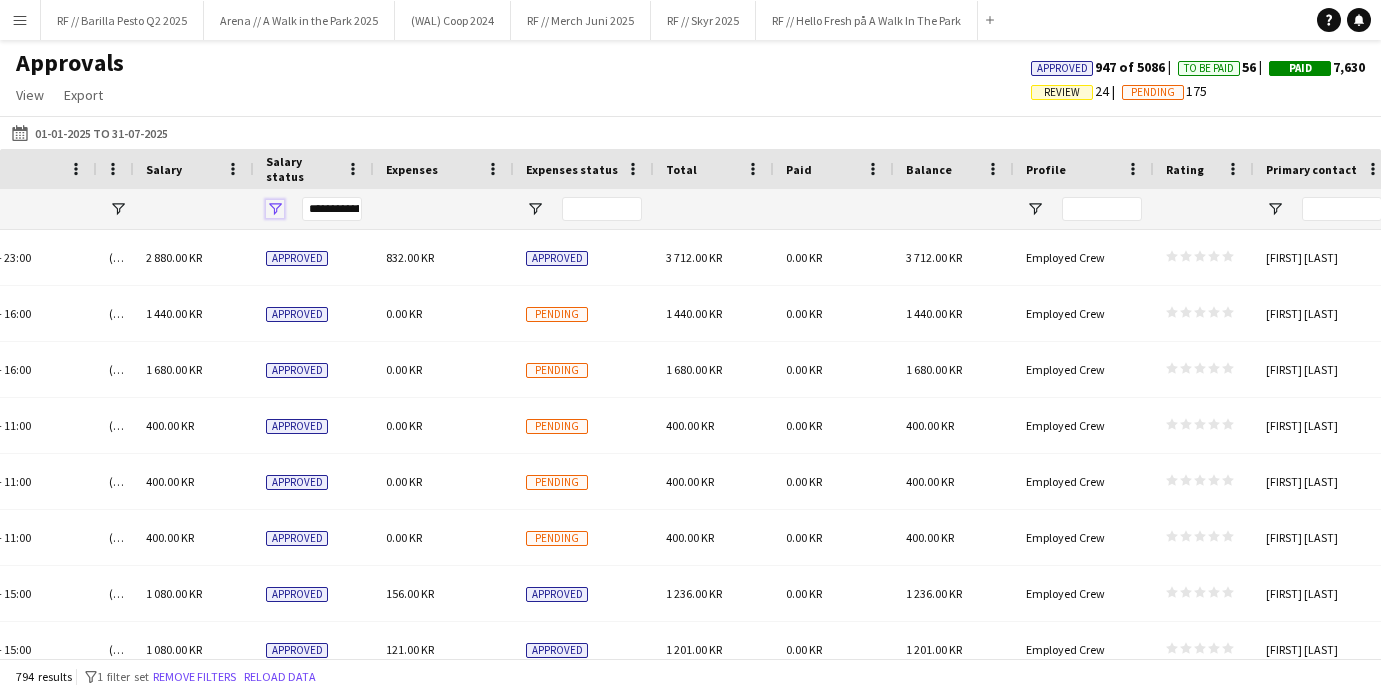 click at bounding box center (275, 209) 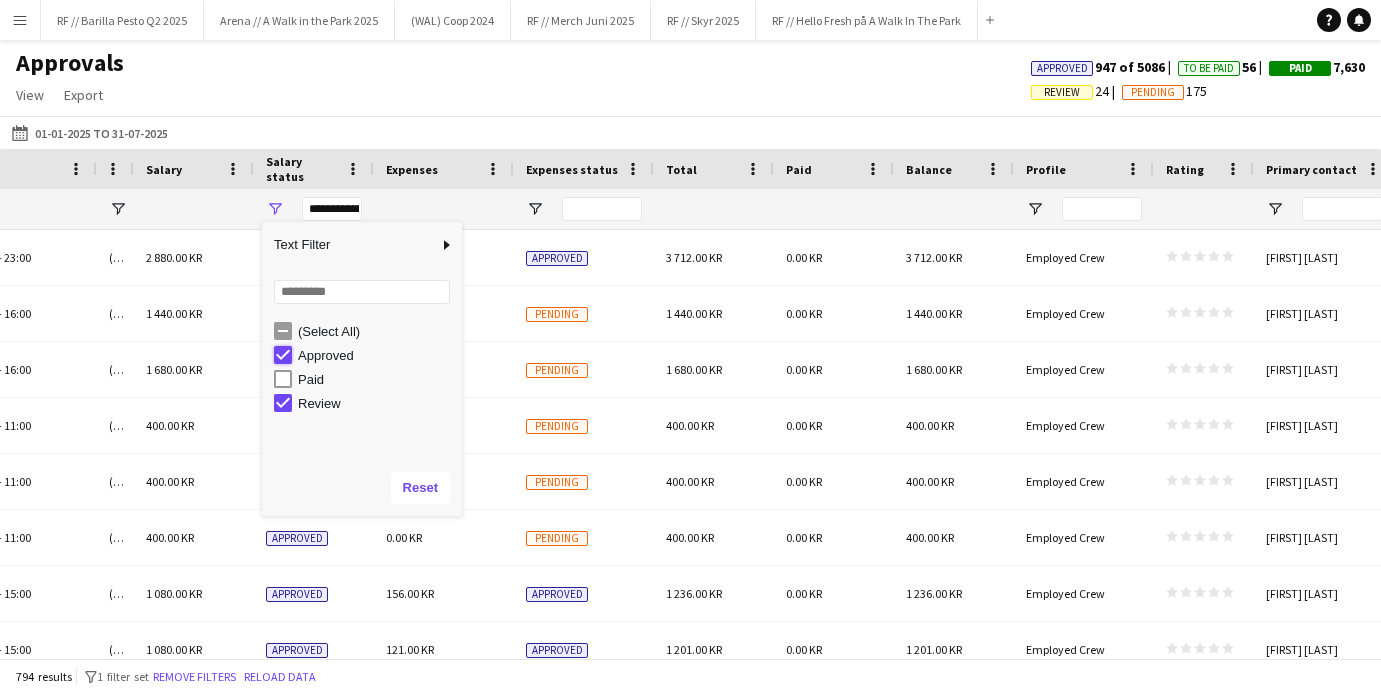 type on "**********" 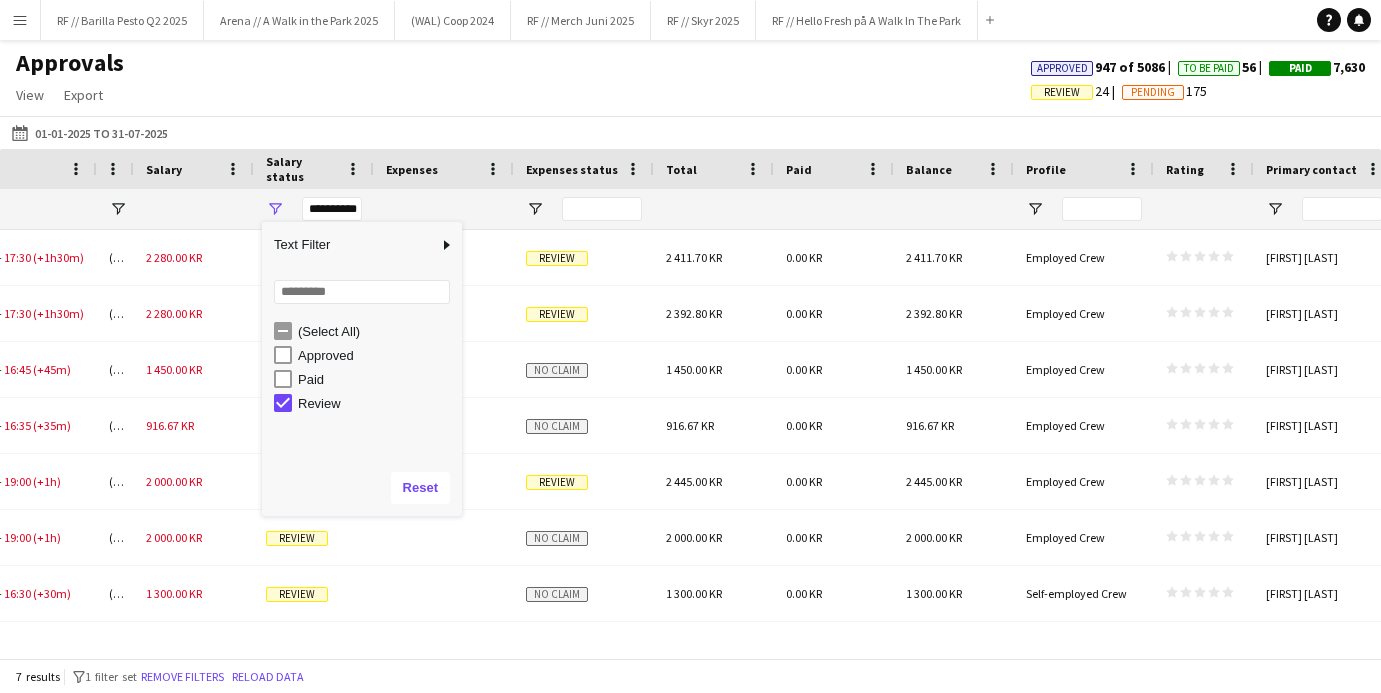 click on "01-01-2025 to 31-07-2025
01-01-2025 to 31-07-2025
Today   This Week   This Month   Yesterday   Last Week   Last Month  AUG 2025 AUG 2025 Monday M Tuesday T Wednesday W Thursday T Friday F Saturday S Sunday S  AUG   1   2   3   4   5   6   7   8   9   10   11   12   13   14   15   16   17   18   19   20   21   22   23   24   25   26   27   28   29   30   31
Comparison range
Comparison range
Apply" 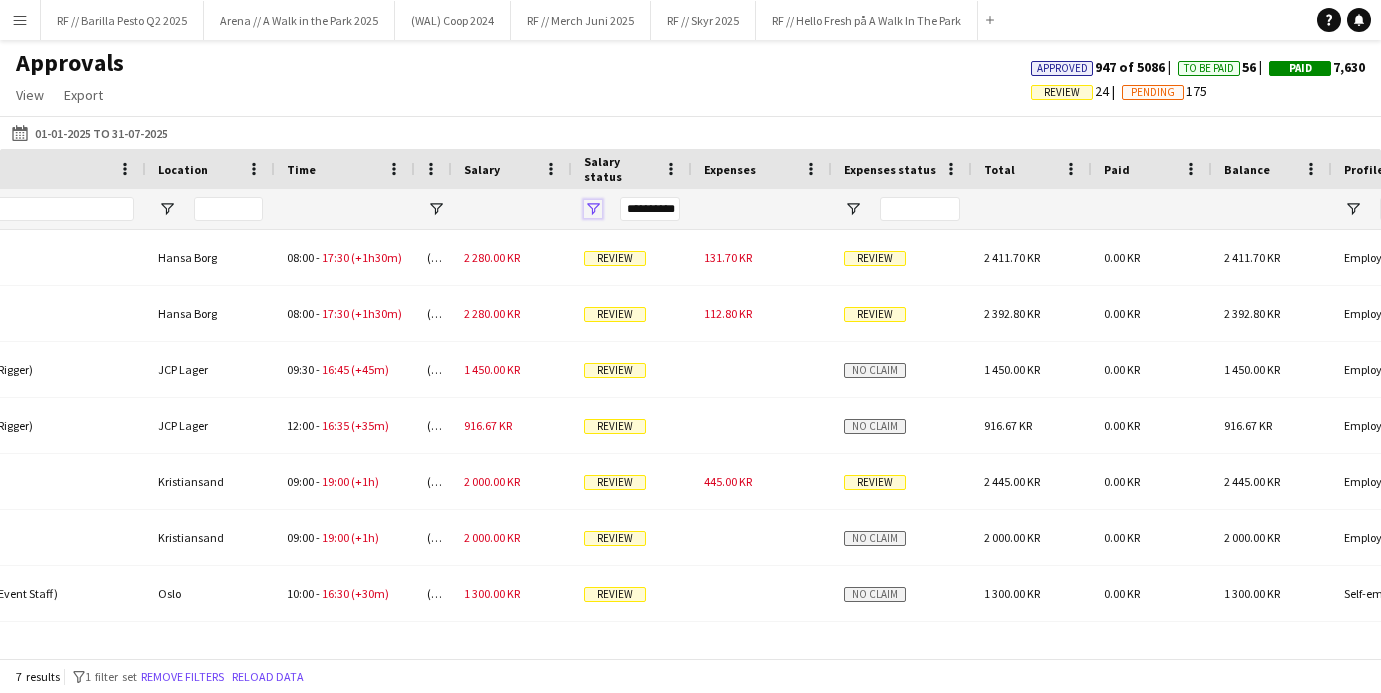click at bounding box center (593, 209) 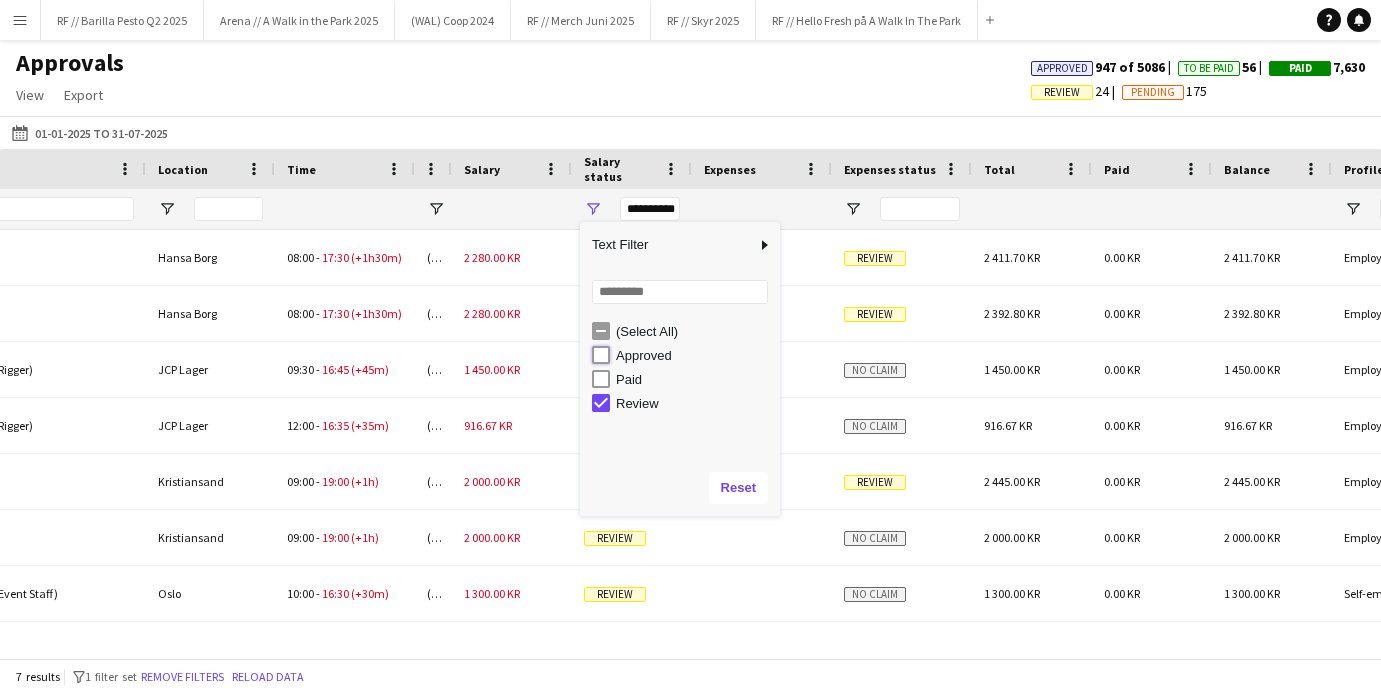 type on "**********" 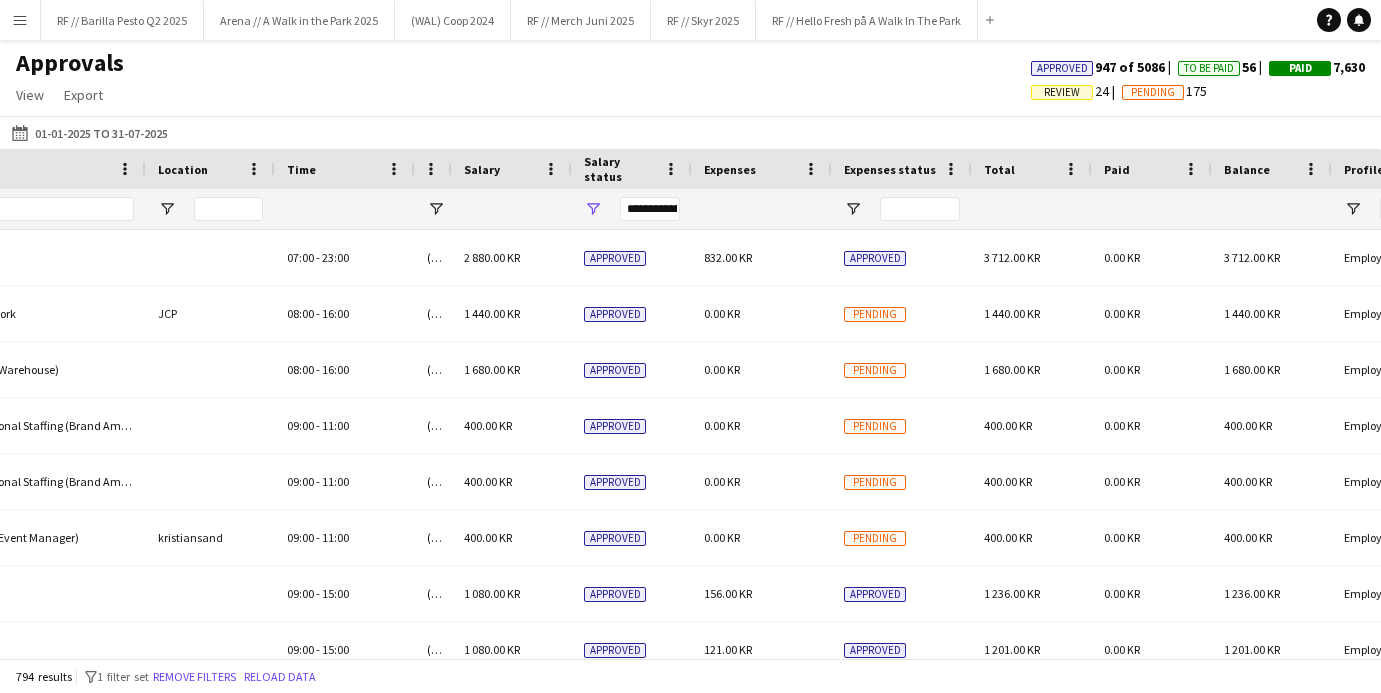 click on "Approvals   View  Customise view Customise filters Reset Filters Reset View Reset All  Export  Export as XLSX Export as CSV Export as PDF Approved  947 of 5086  To Be Paid  56  Paid  7,630   Review   24   Pending   175" 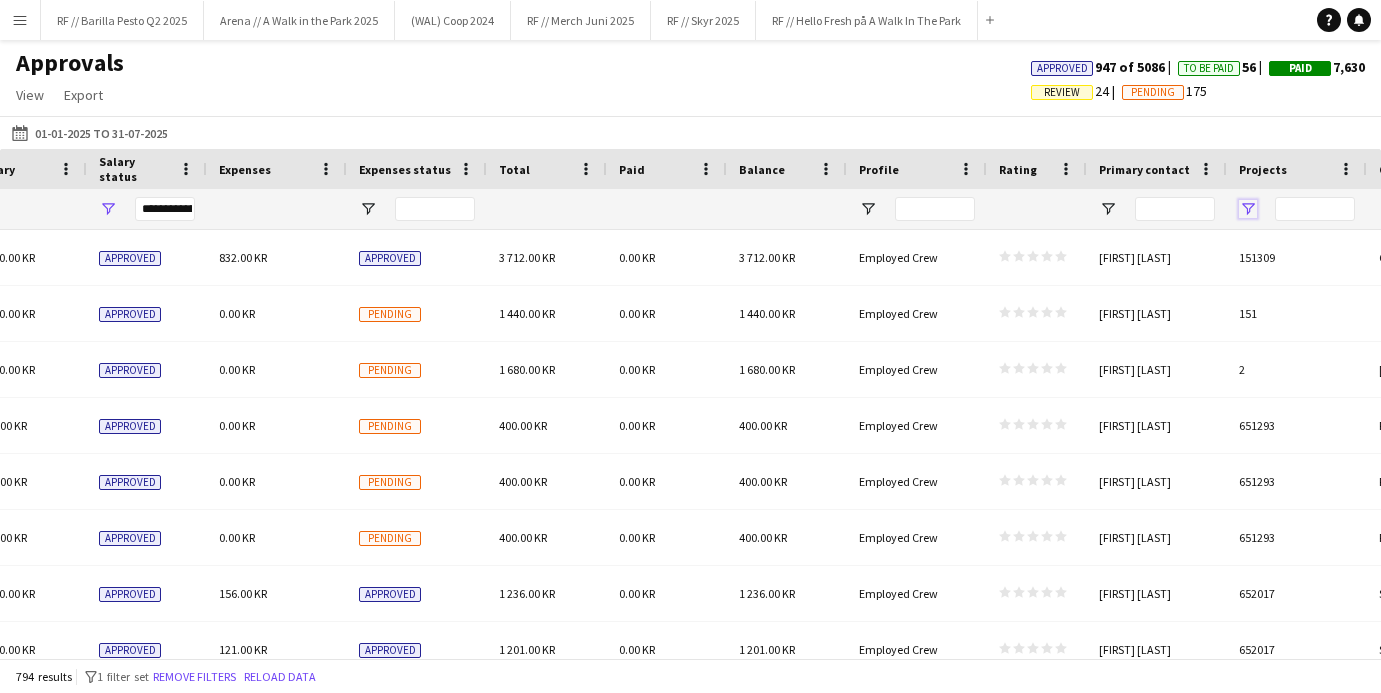 click at bounding box center (1248, 209) 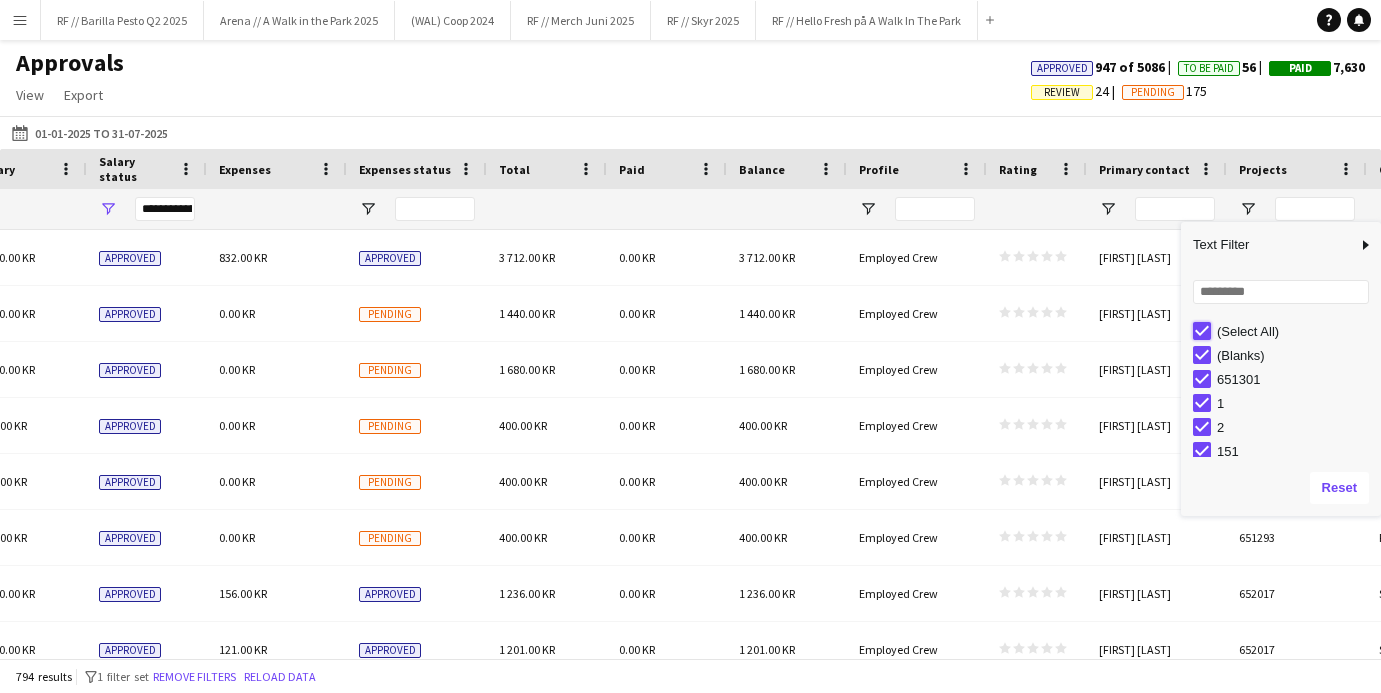 type on "***" 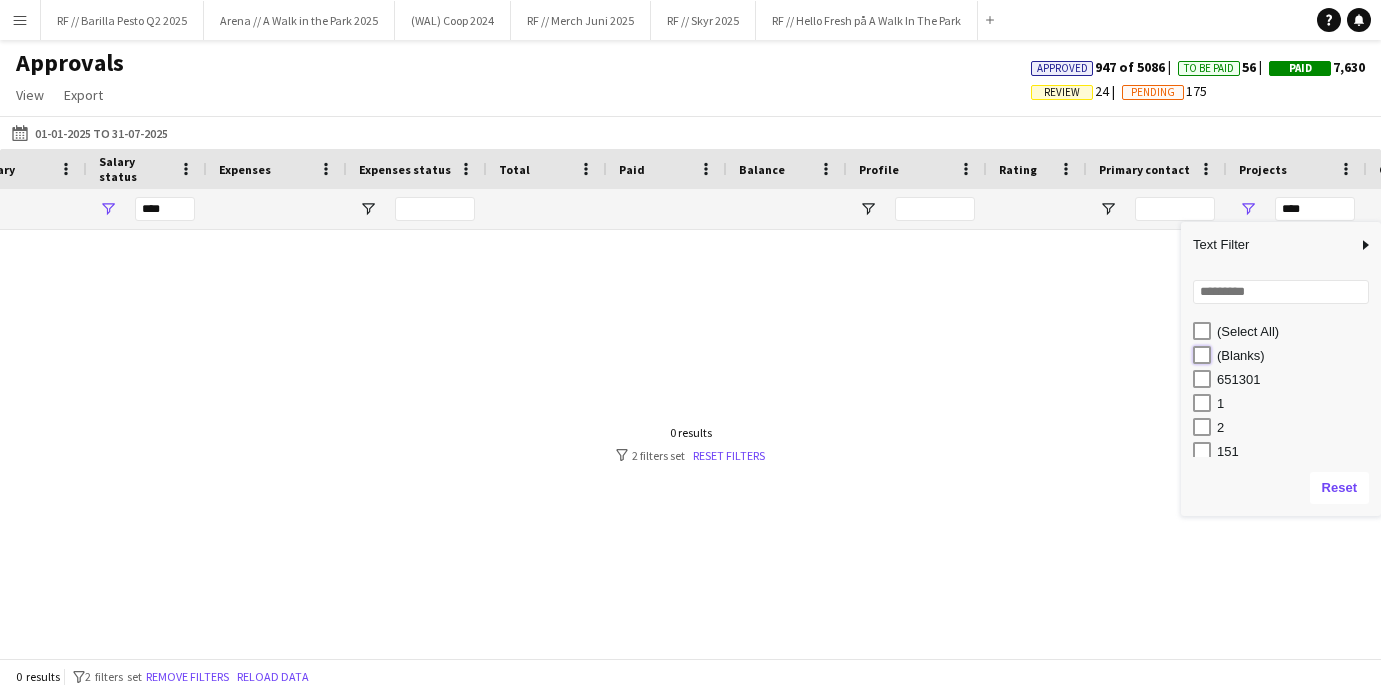 type on "**********" 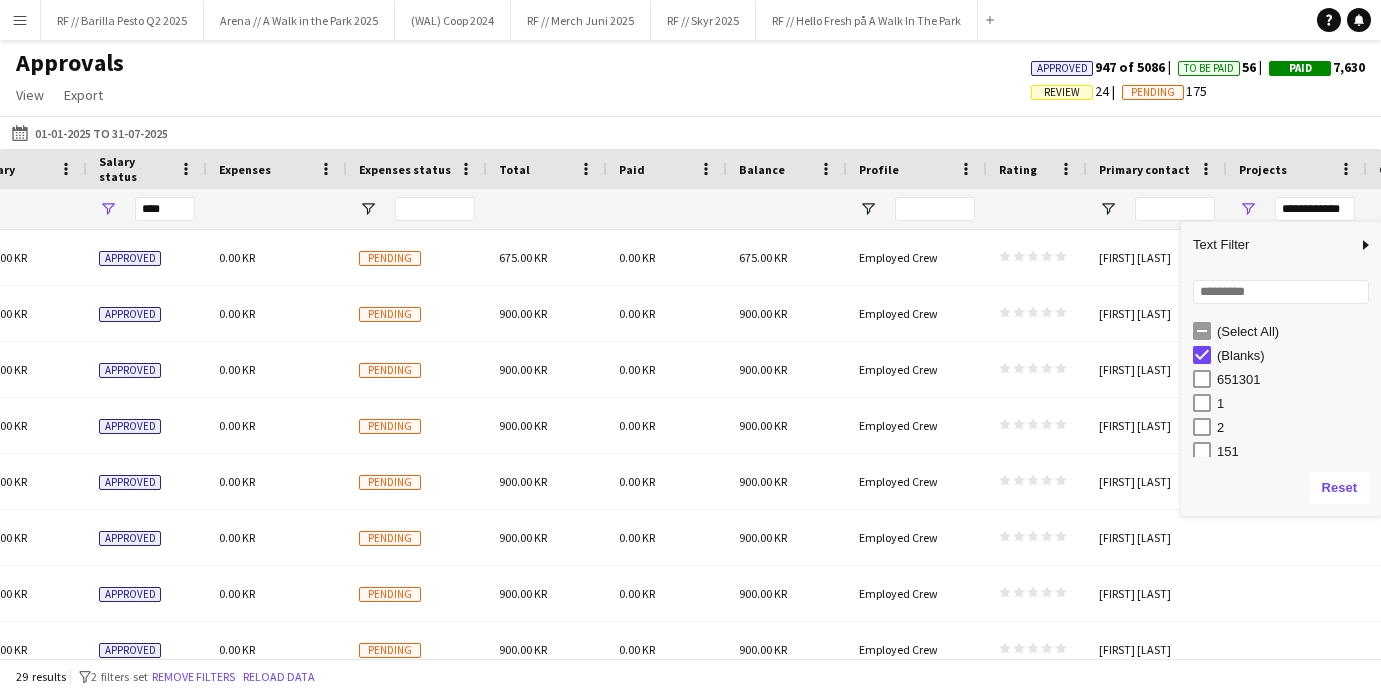 type on "**********" 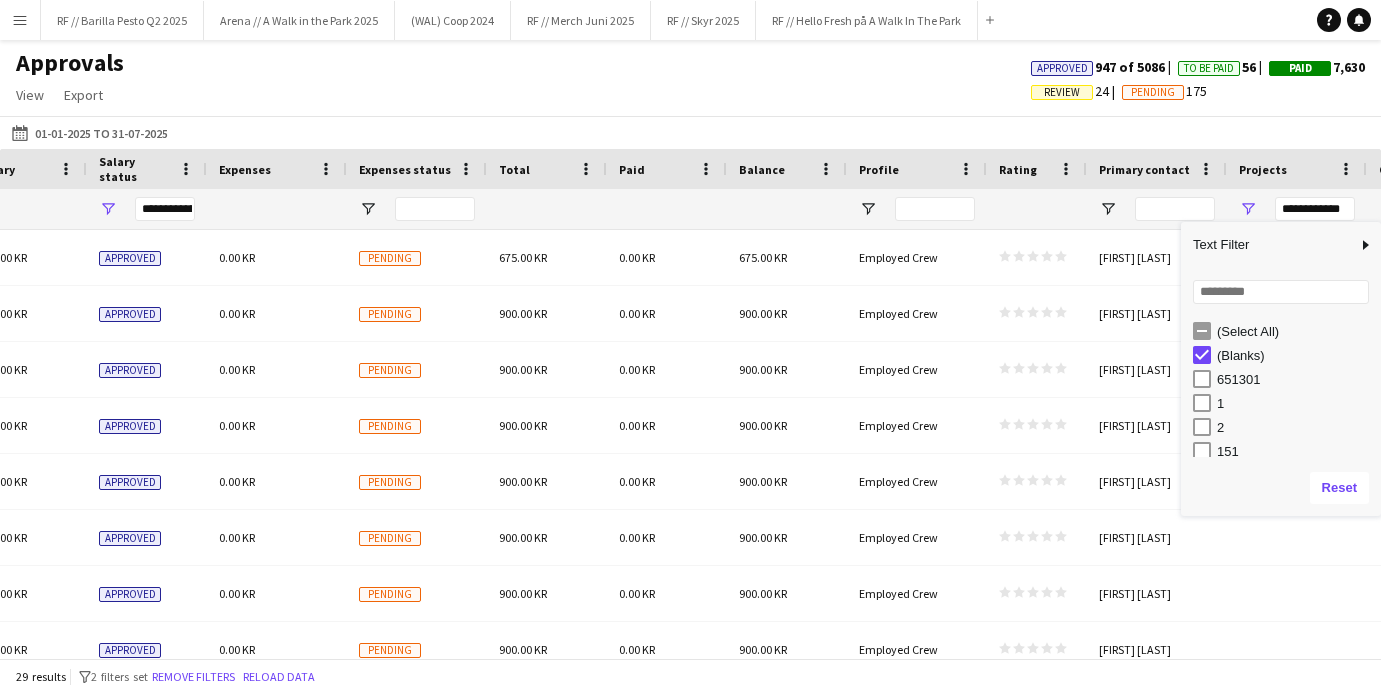 click on "Approvals   View  Customise view Customise filters Reset Filters Reset View Reset All  Export  Export as XLSX Export as CSV Export as PDF Approved  947 of 5086  To Be Paid  56  Paid  7,630   Review   24   Pending   175" 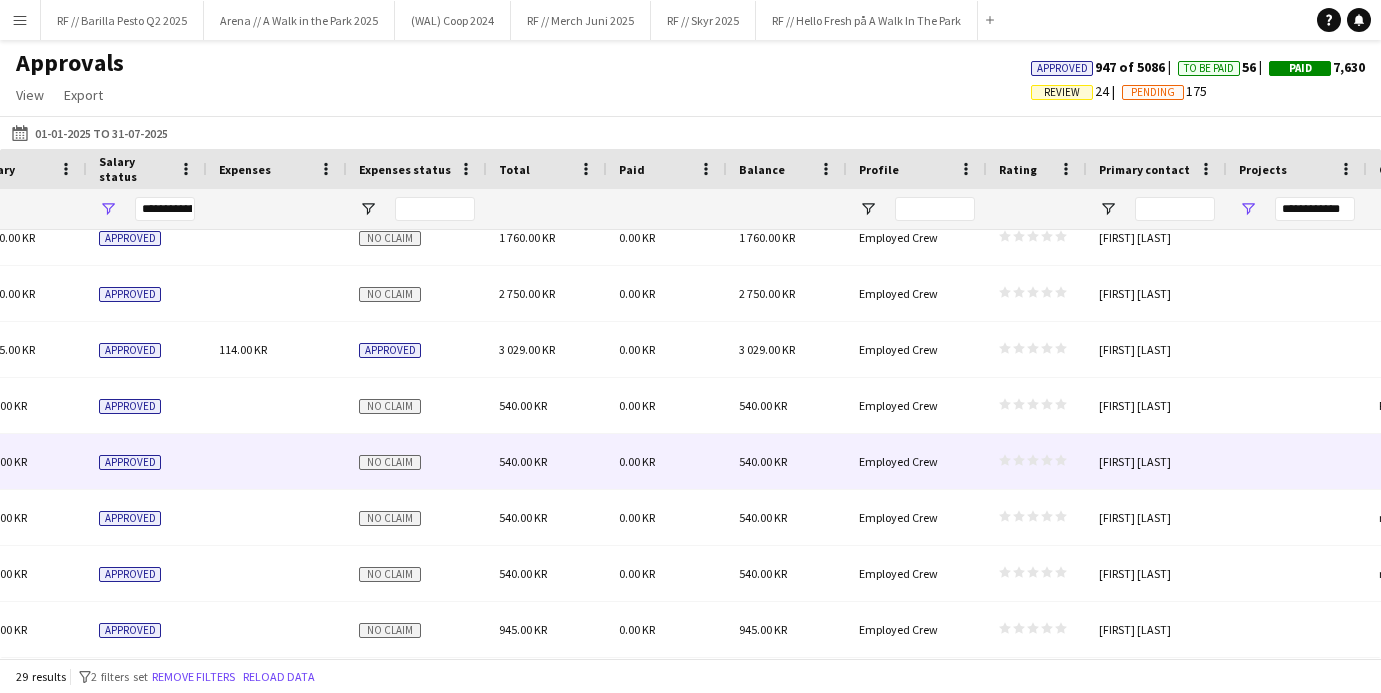 scroll, scrollTop: 0, scrollLeft: 0, axis: both 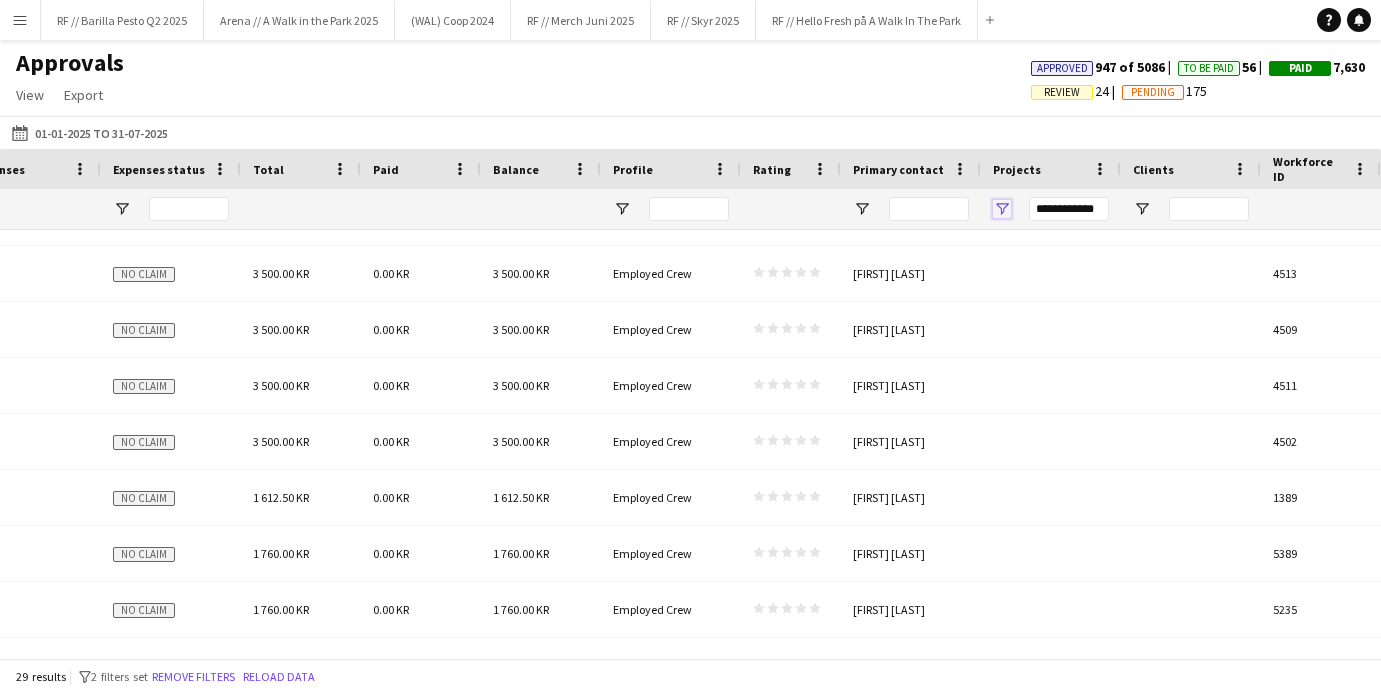 click at bounding box center [1002, 209] 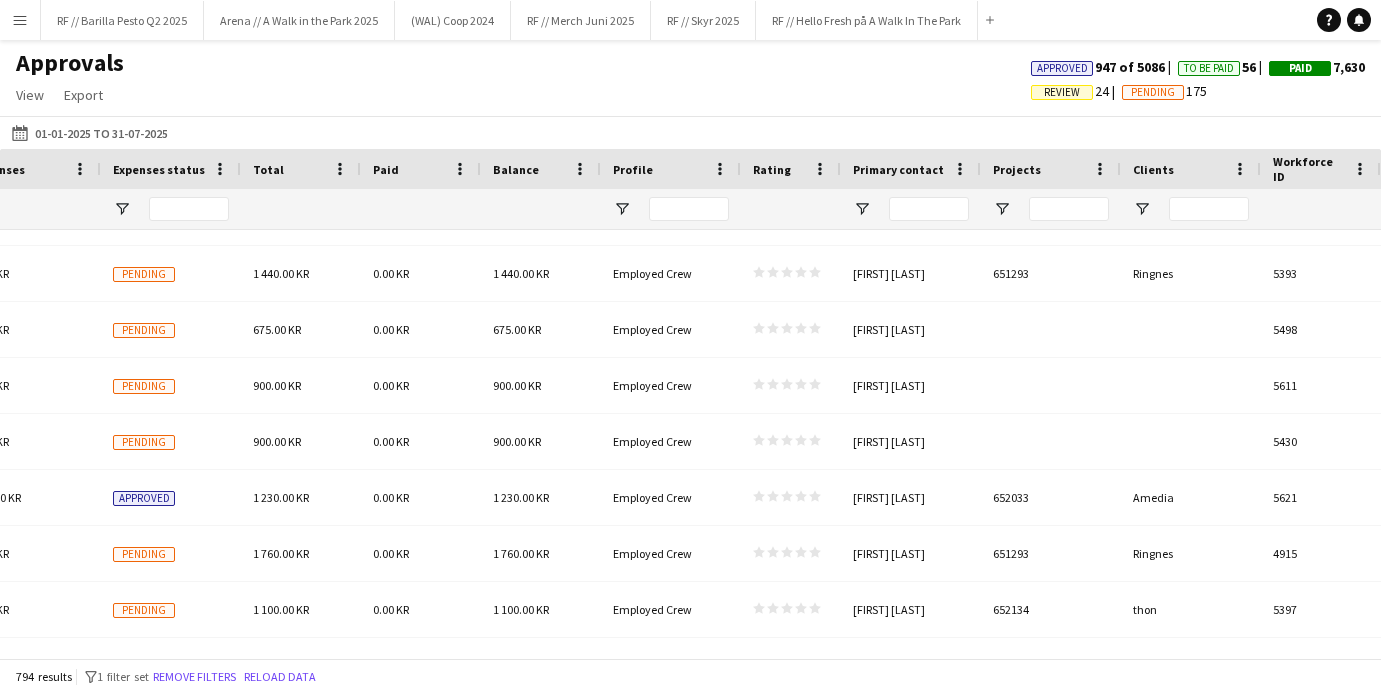 click on "Approvals   View  Customise view Customise filters Reset Filters Reset View Reset All  Export  Export as XLSX Export as CSV Export as PDF Approved  947 of 5086  To Be Paid  56  Paid  7,630   Review   24   Pending   175" 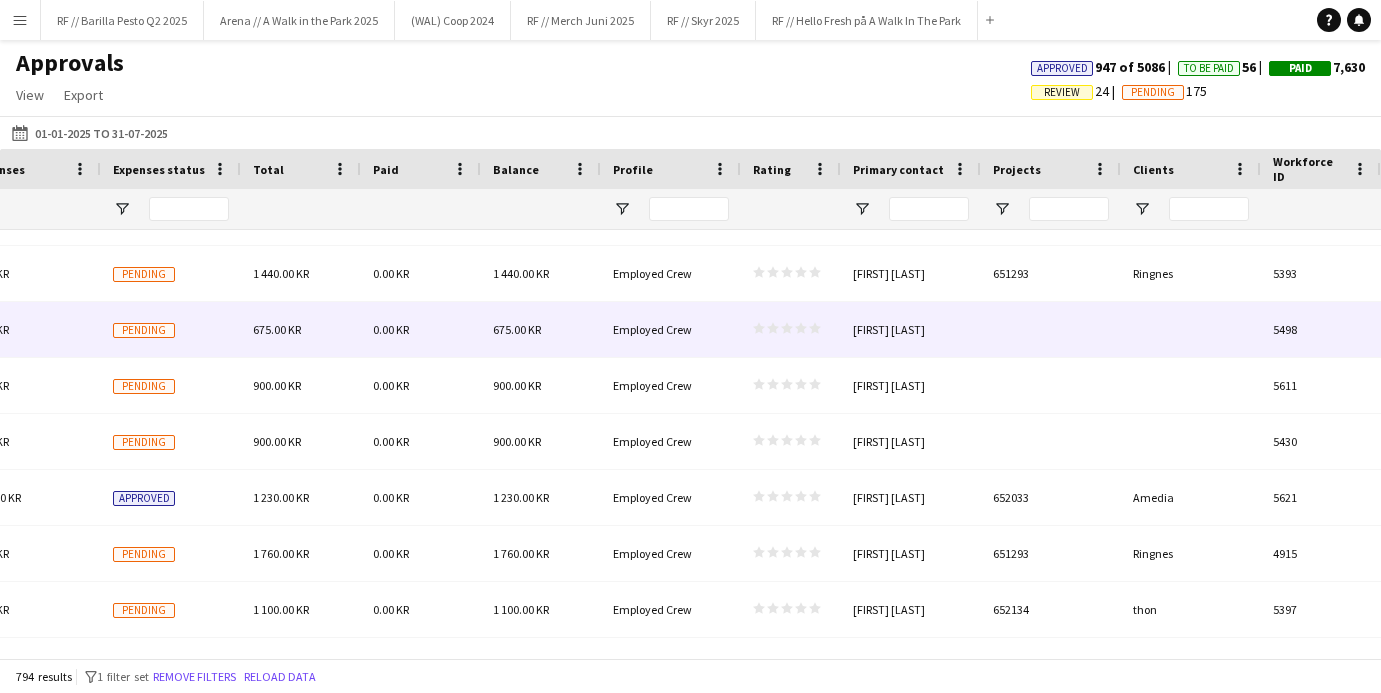 scroll, scrollTop: 0, scrollLeft: 1576, axis: horizontal 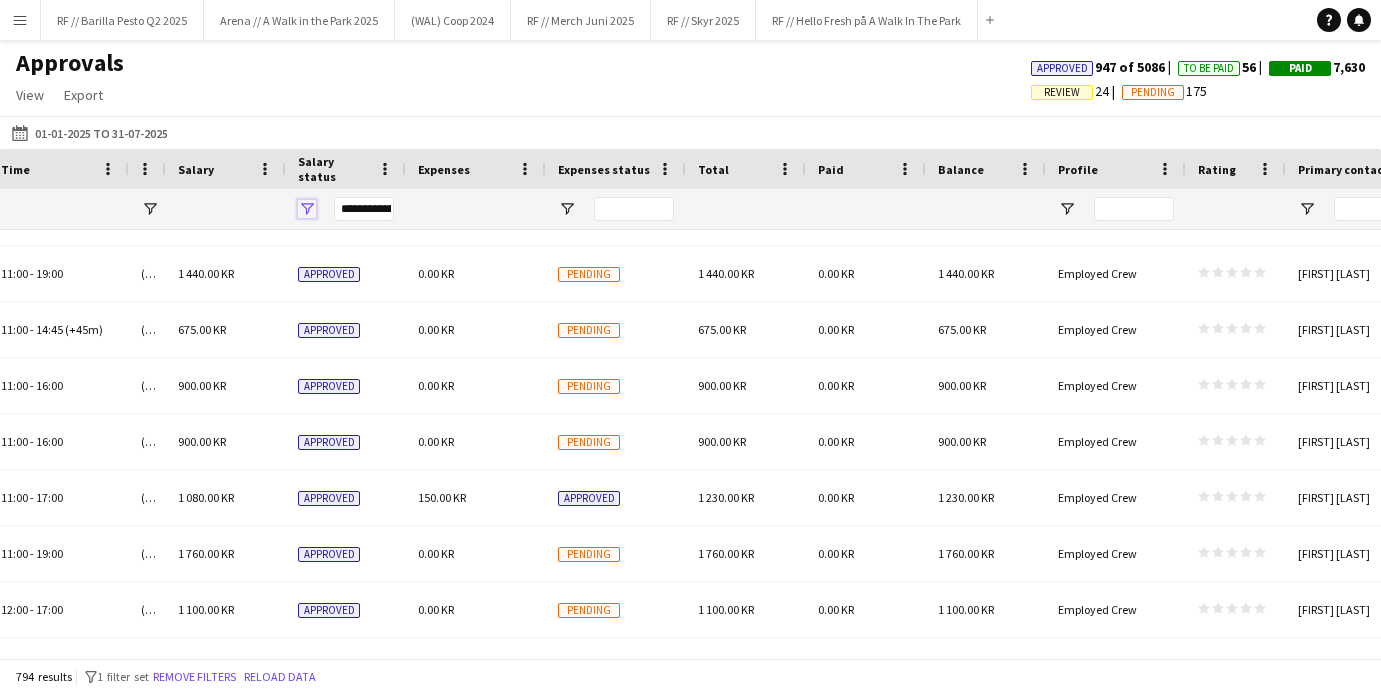 click at bounding box center (307, 209) 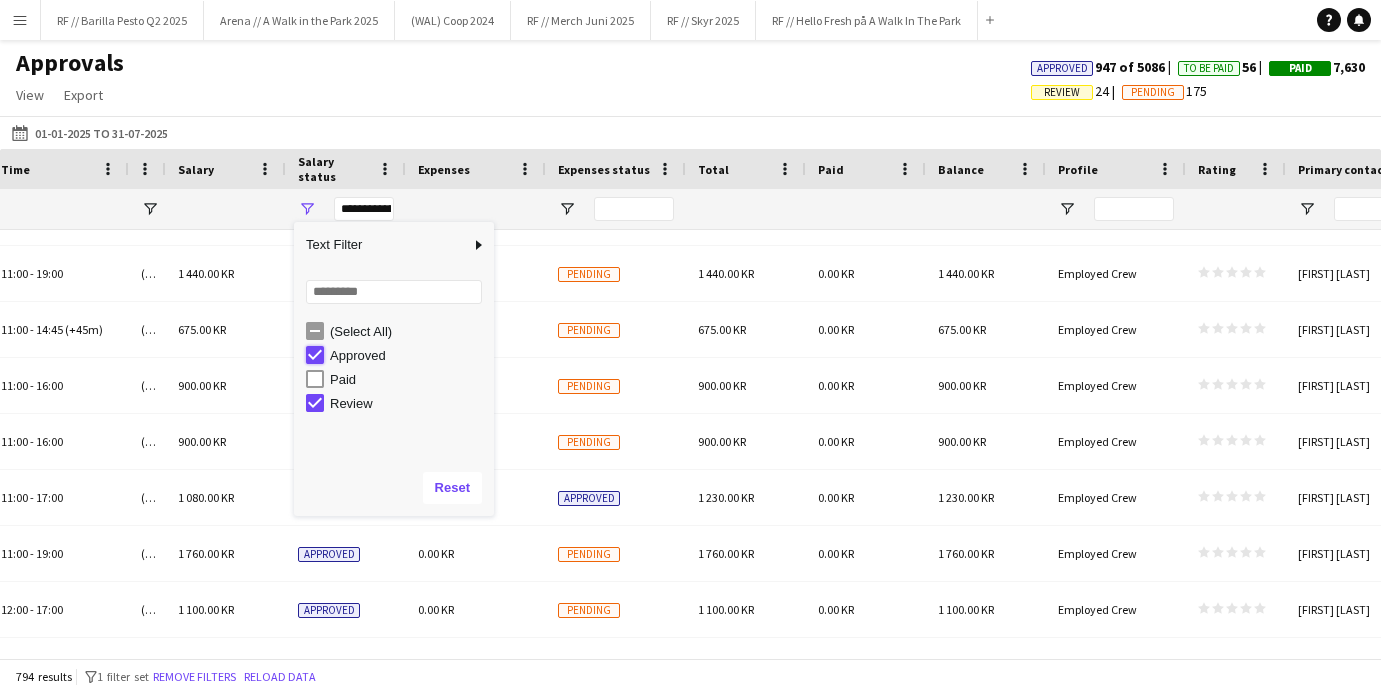 type on "**********" 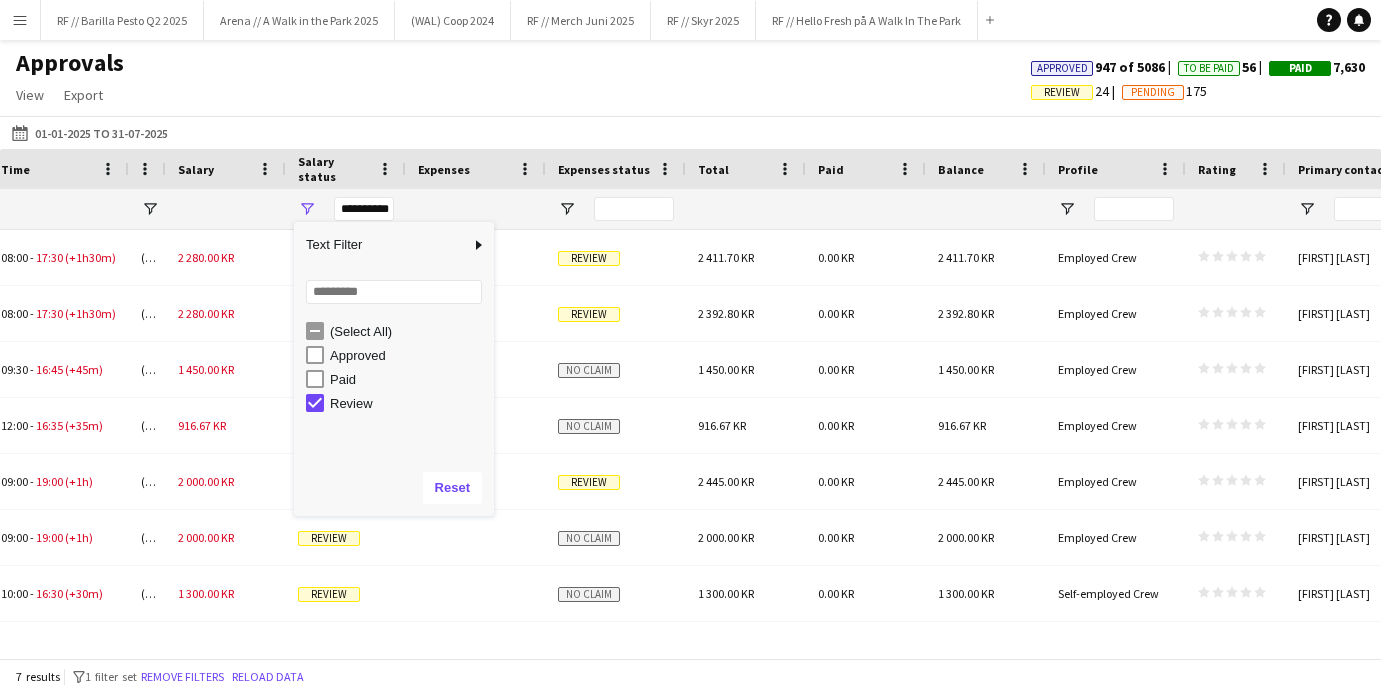 click on "Approvals   View  Customise view Customise filters Reset Filters Reset View Reset All  Export  Export as XLSX Export as CSV Export as PDF Approved  947 of 5086  To Be Paid  56  Paid  7,630   Review   24   Pending   175" 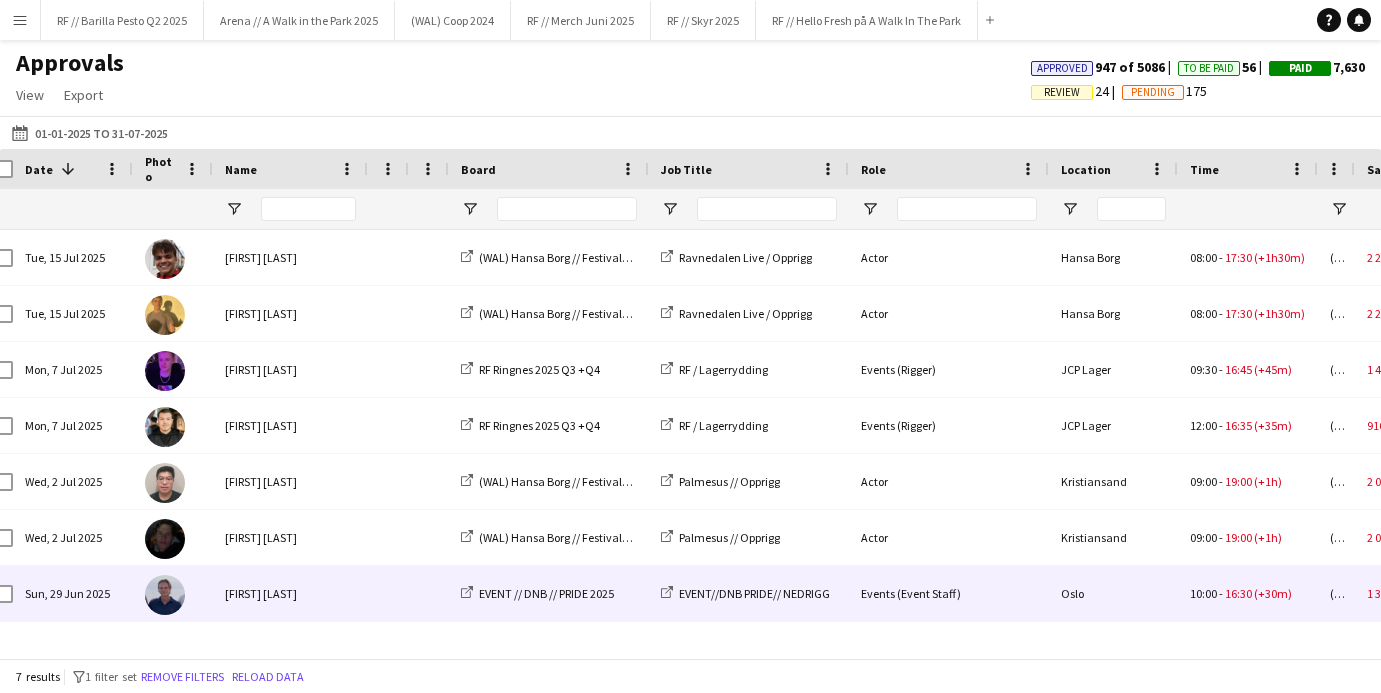 click on "[FIRST] [LAST]" at bounding box center (290, 593) 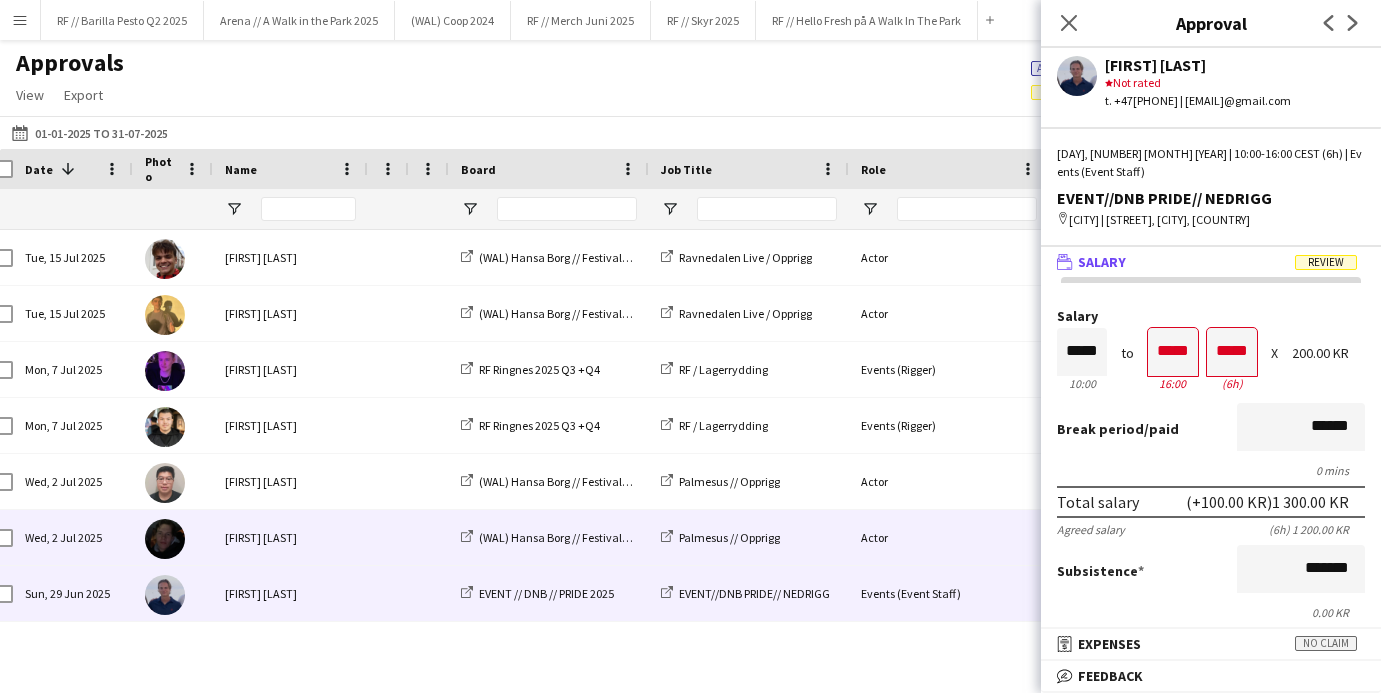 click on "[FIRST] [LAST]" at bounding box center [290, 537] 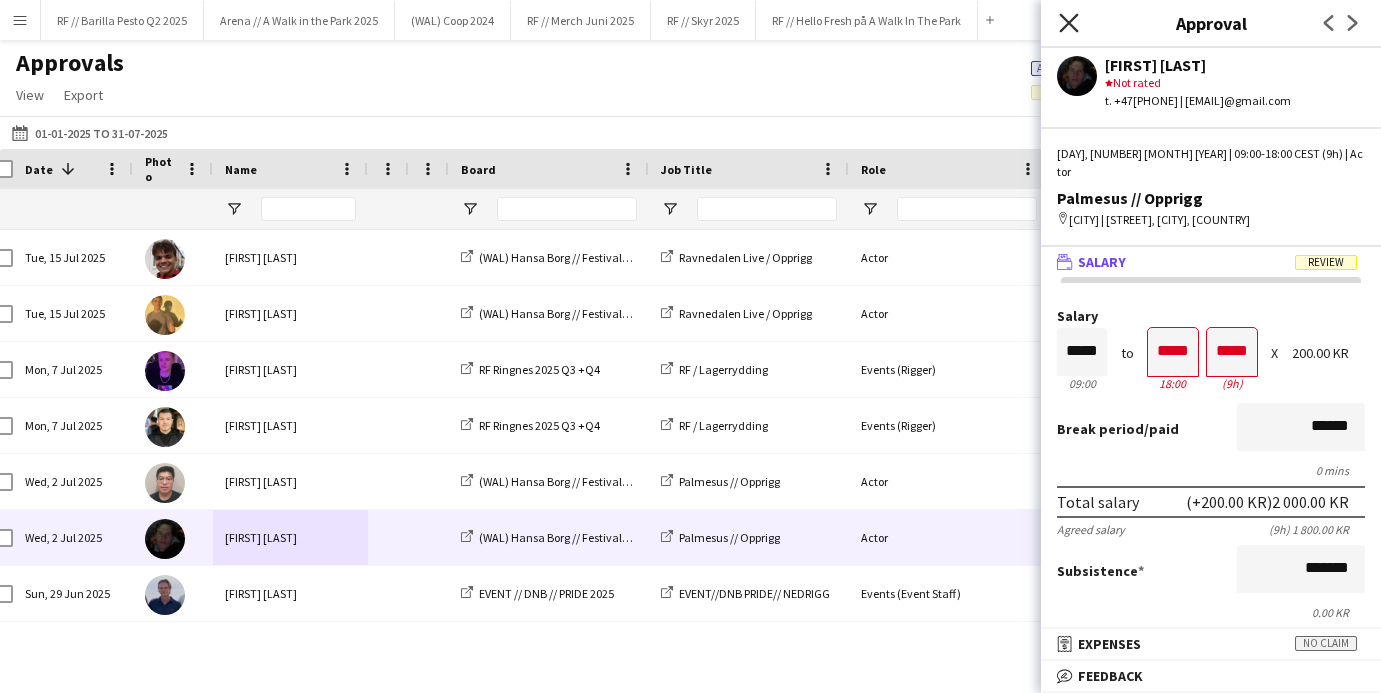 click on "Close pop-in" 